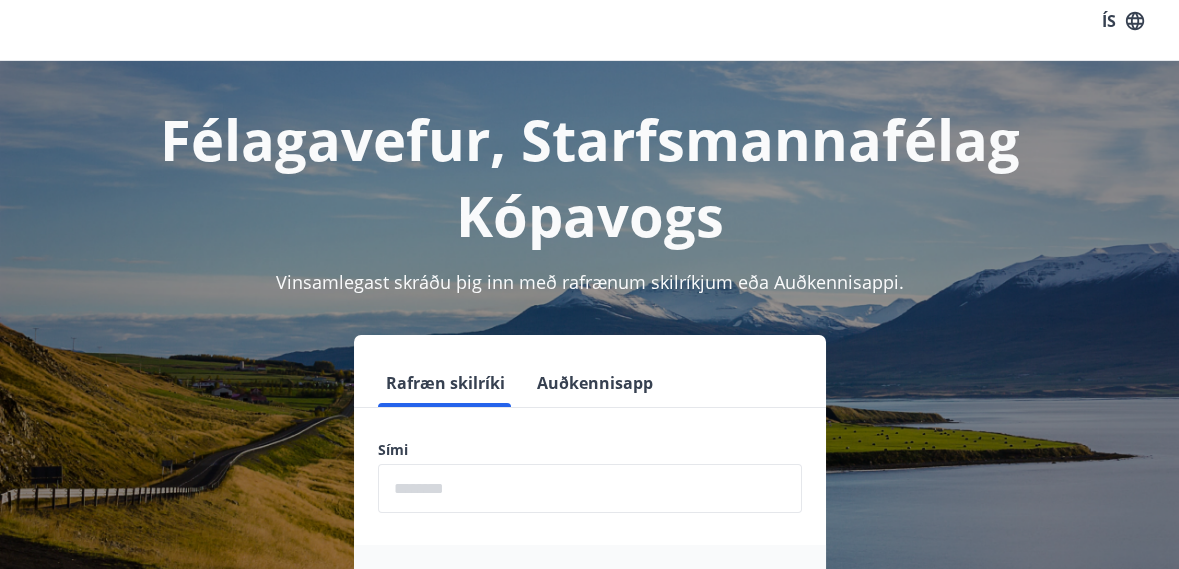 scroll, scrollTop: 20, scrollLeft: 0, axis: vertical 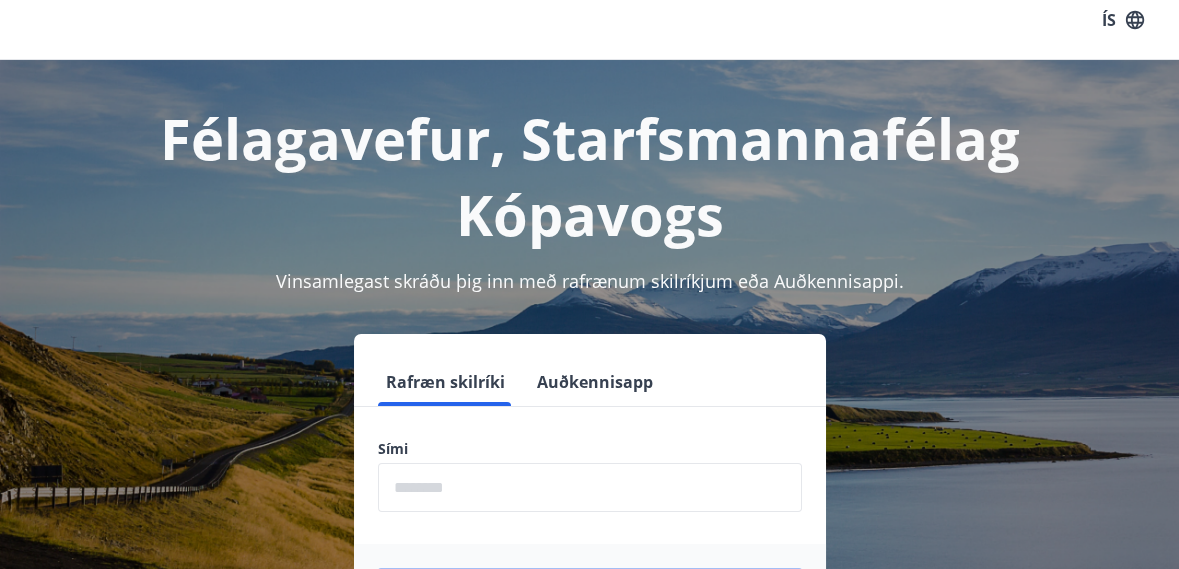click at bounding box center (590, 487) 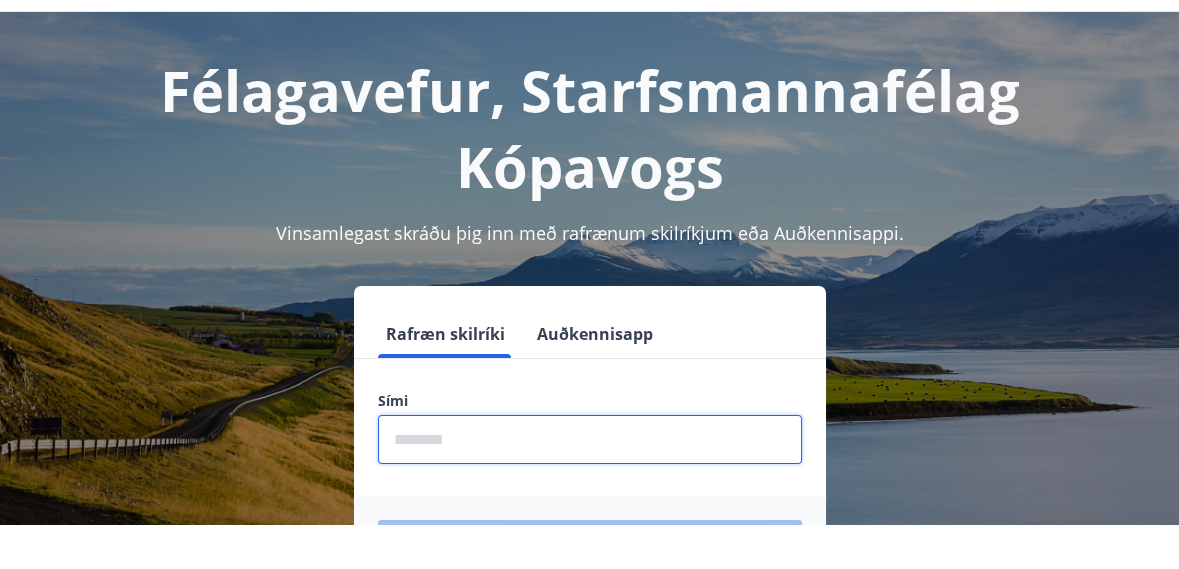 scroll, scrollTop: 68, scrollLeft: 0, axis: vertical 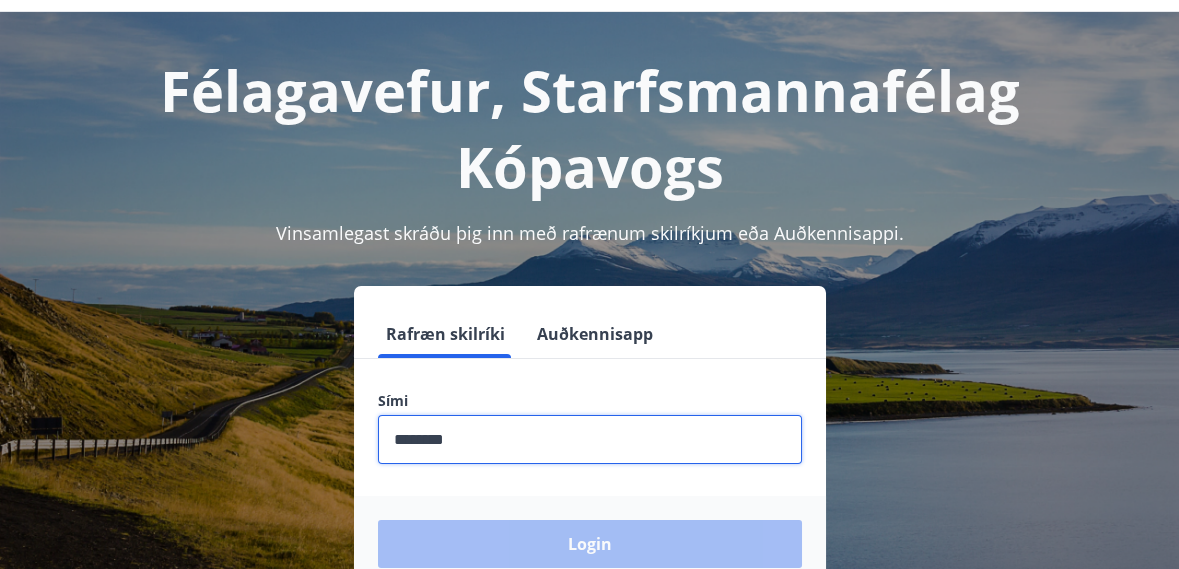 click on "Login" at bounding box center (590, 544) 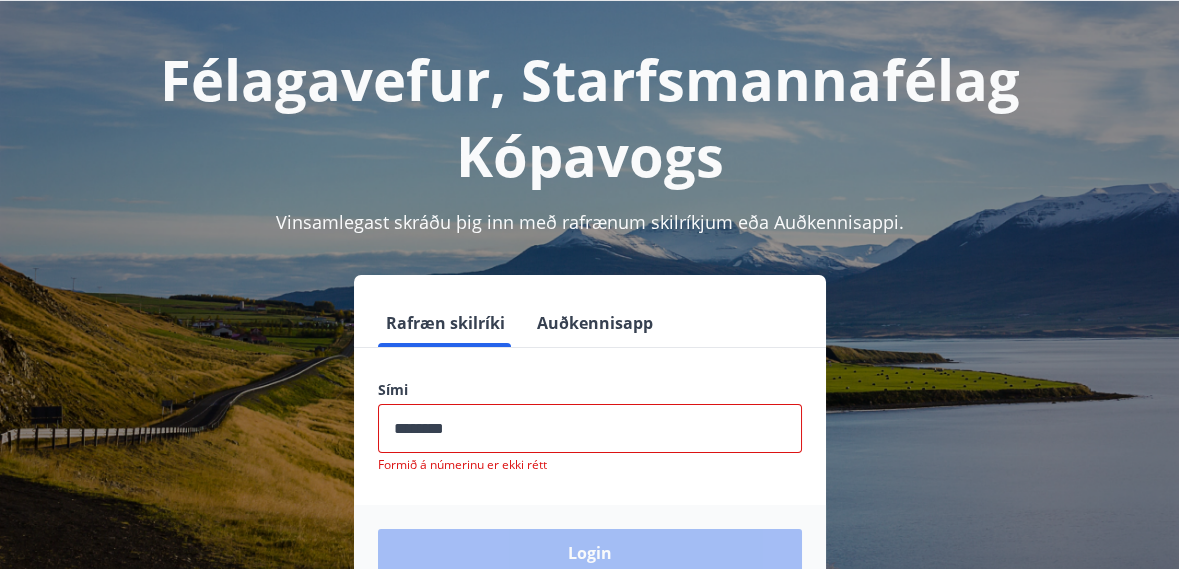 click at bounding box center [590, 428] 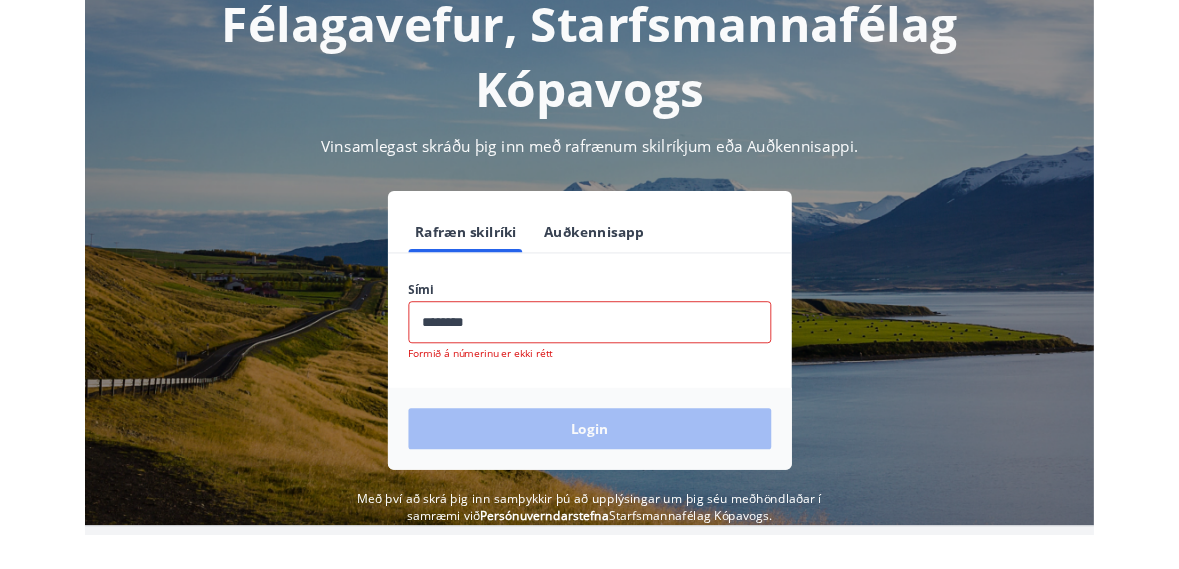 scroll, scrollTop: 127, scrollLeft: 0, axis: vertical 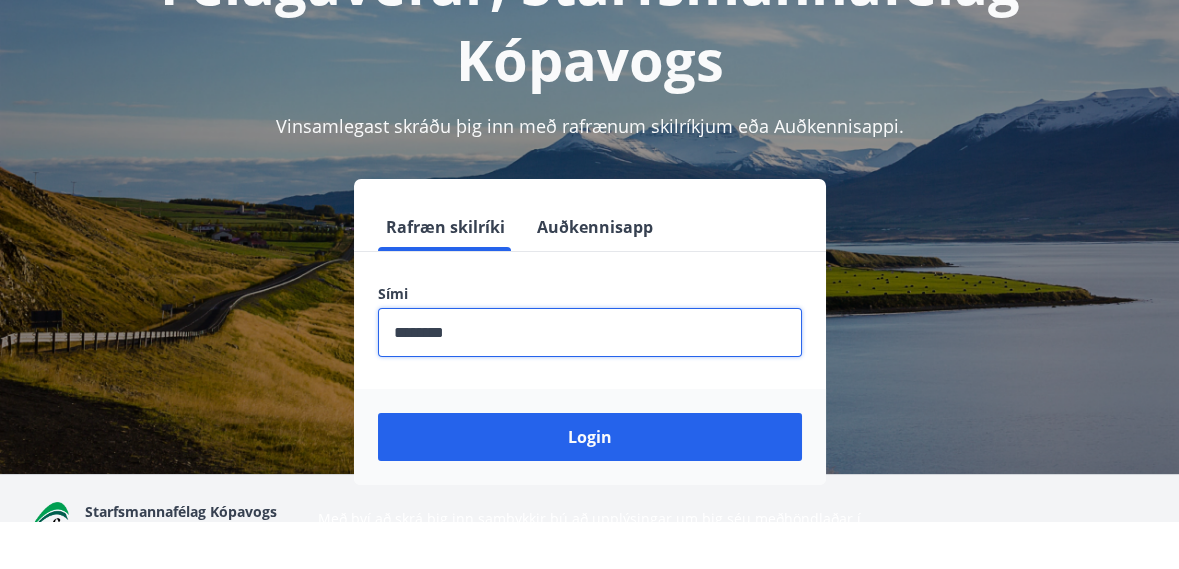 type on "********" 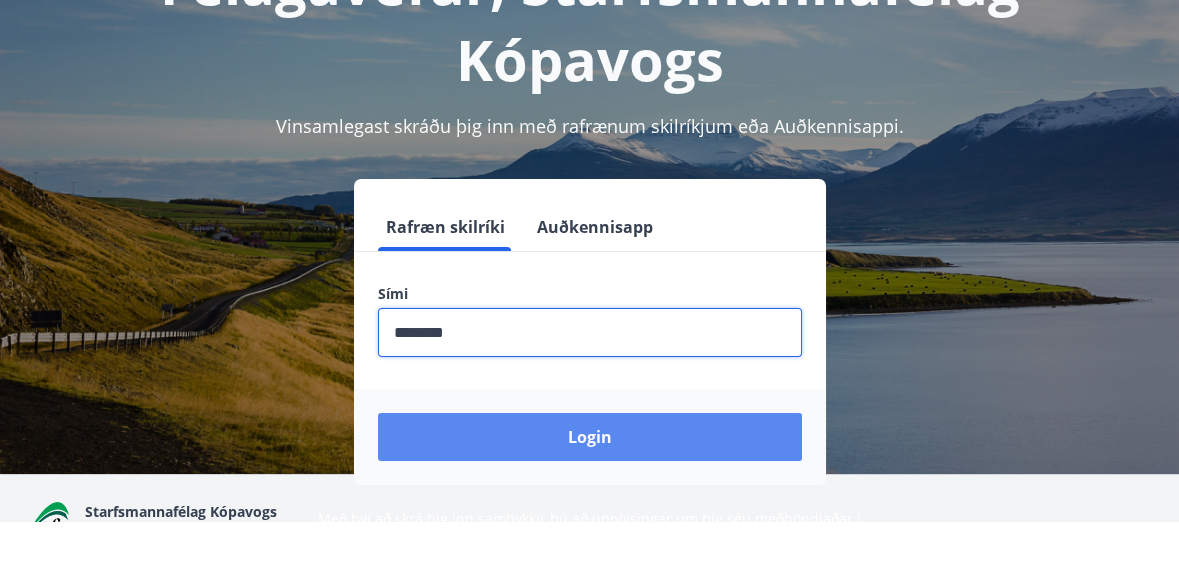 click on "Login" at bounding box center (590, 485) 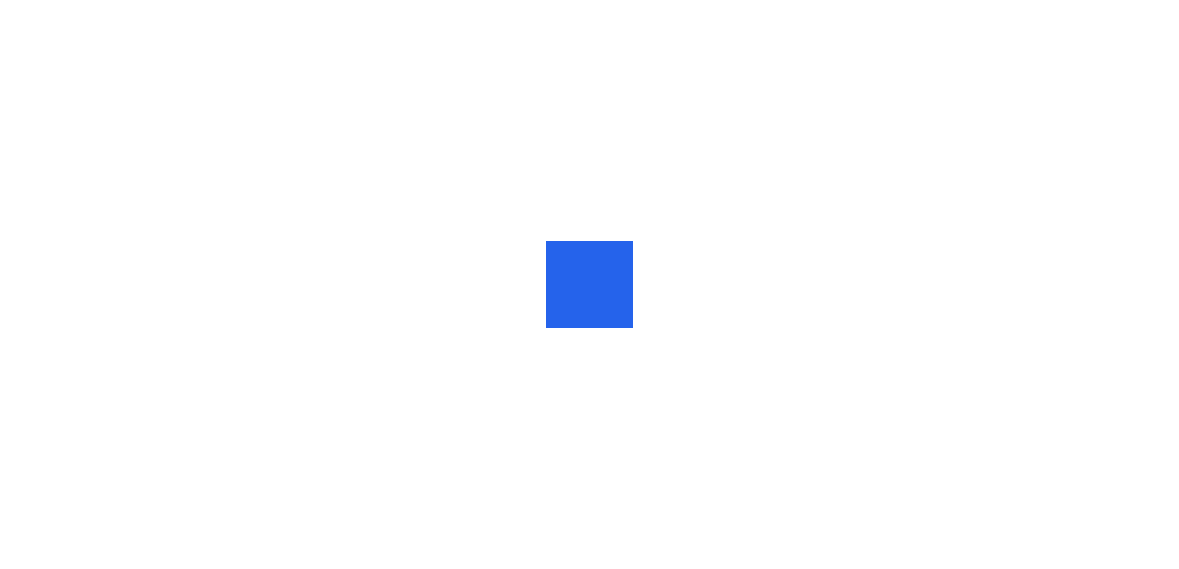 scroll, scrollTop: 0, scrollLeft: 0, axis: both 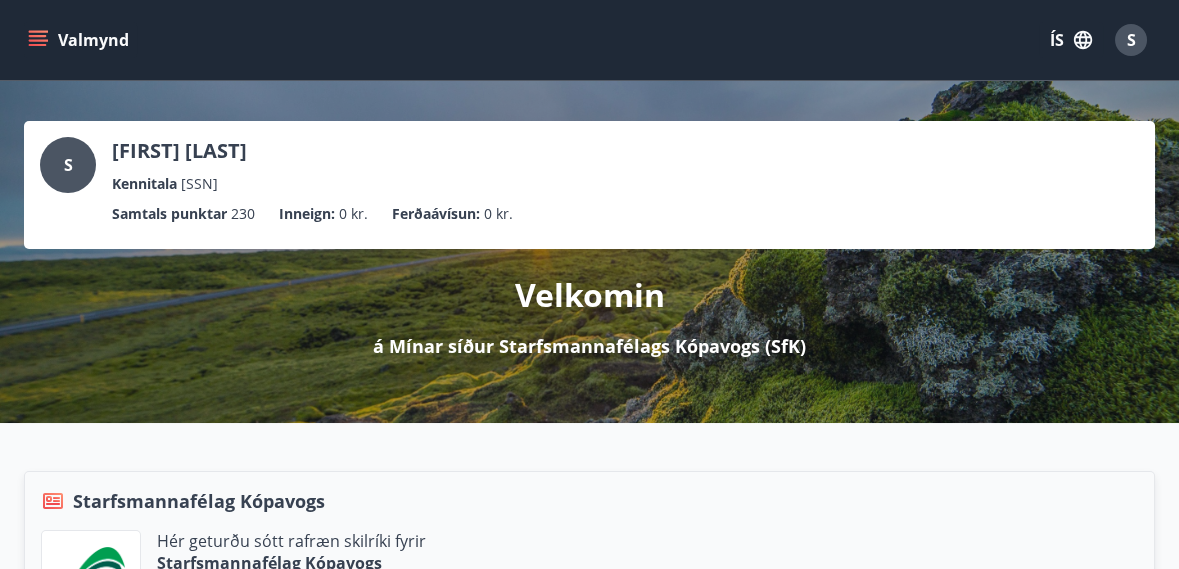 click 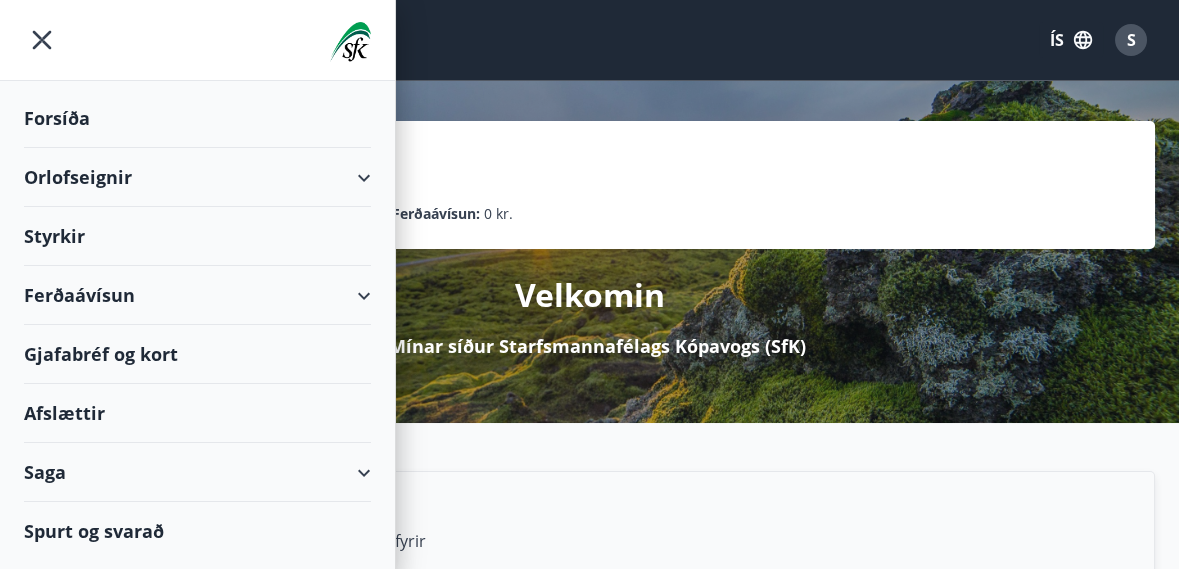 click on "Orlofseignir" at bounding box center (197, 177) 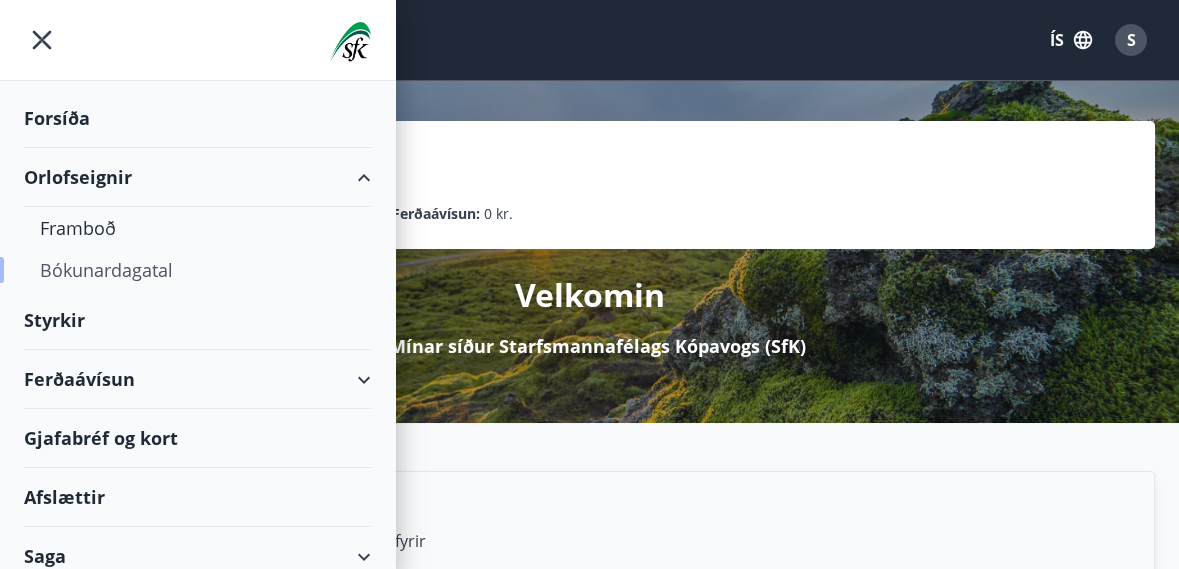 click on "Bókunardagatal" at bounding box center [197, 270] 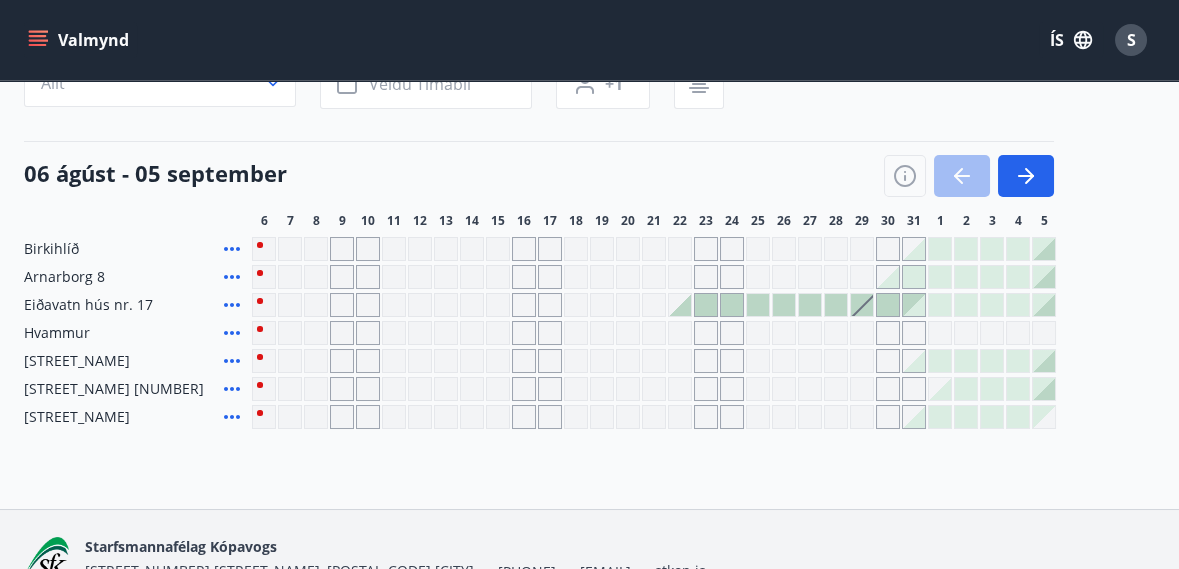 scroll, scrollTop: 185, scrollLeft: 0, axis: vertical 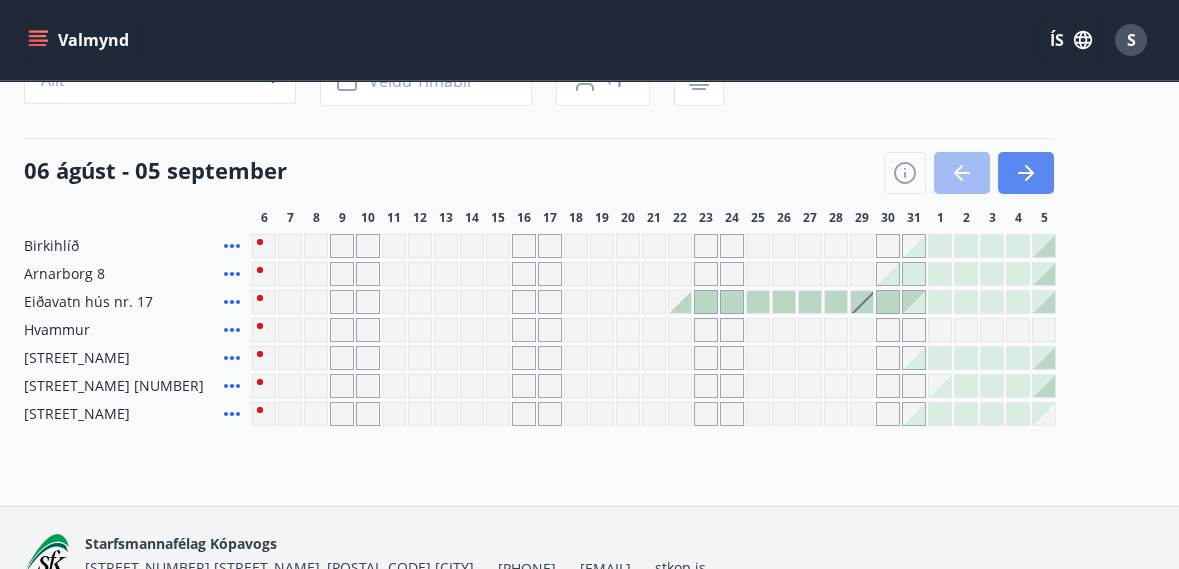 click at bounding box center (1026, 173) 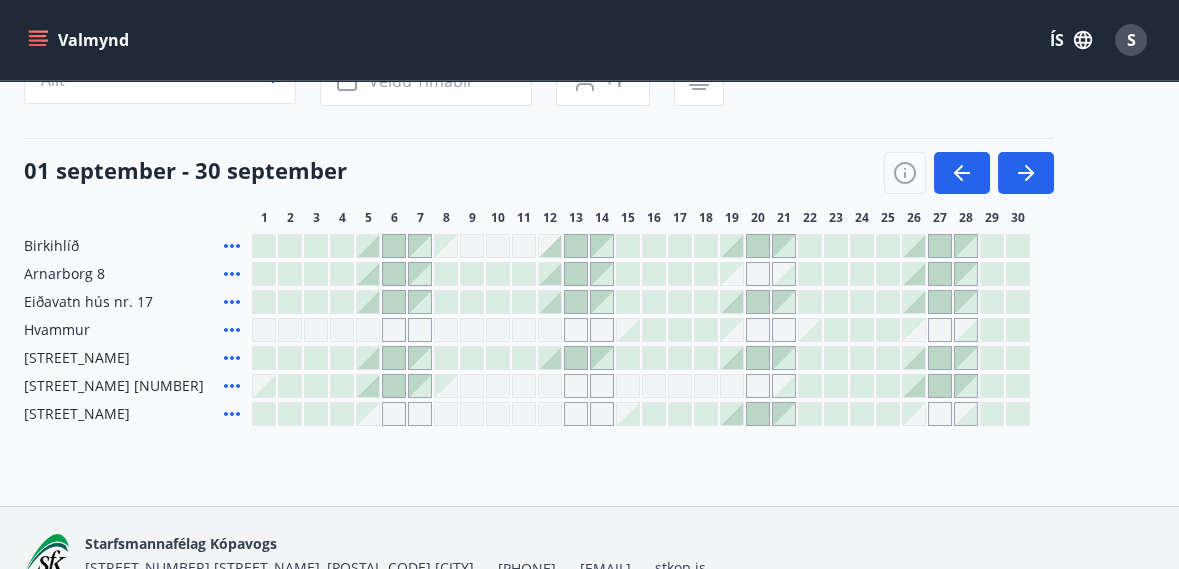click at bounding box center (264, 358) 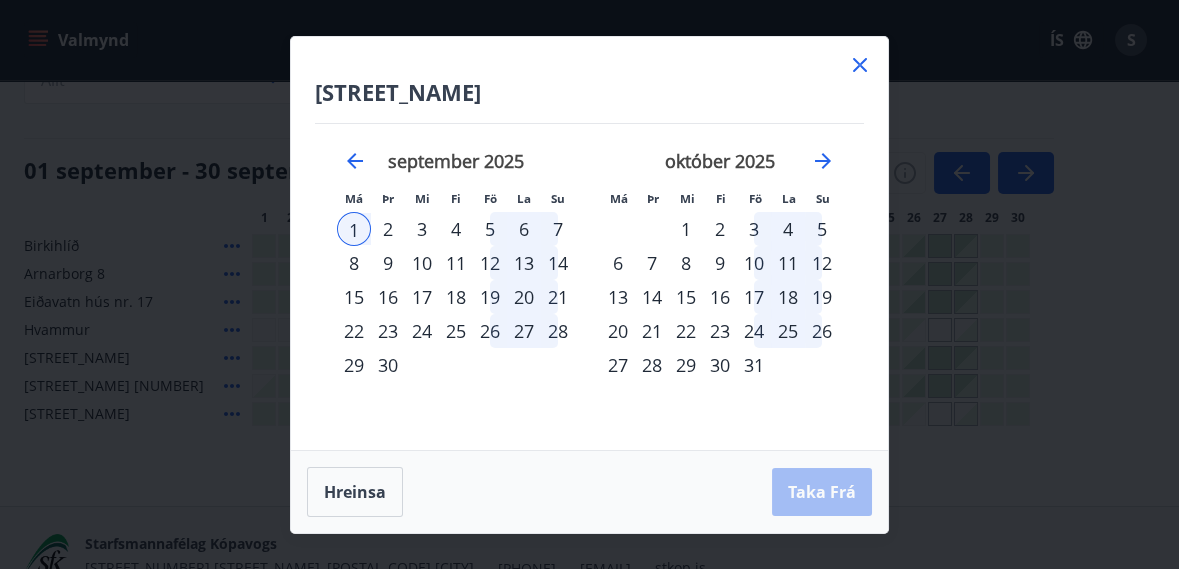click 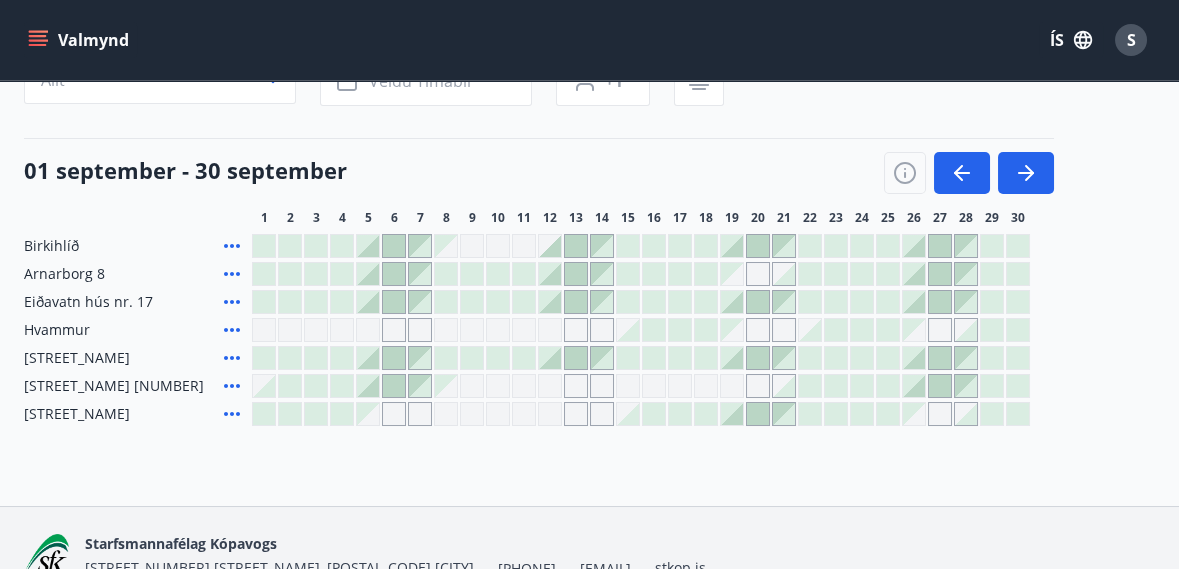 click on "[STREET_NAME] [NUMBER]" at bounding box center [114, 386] 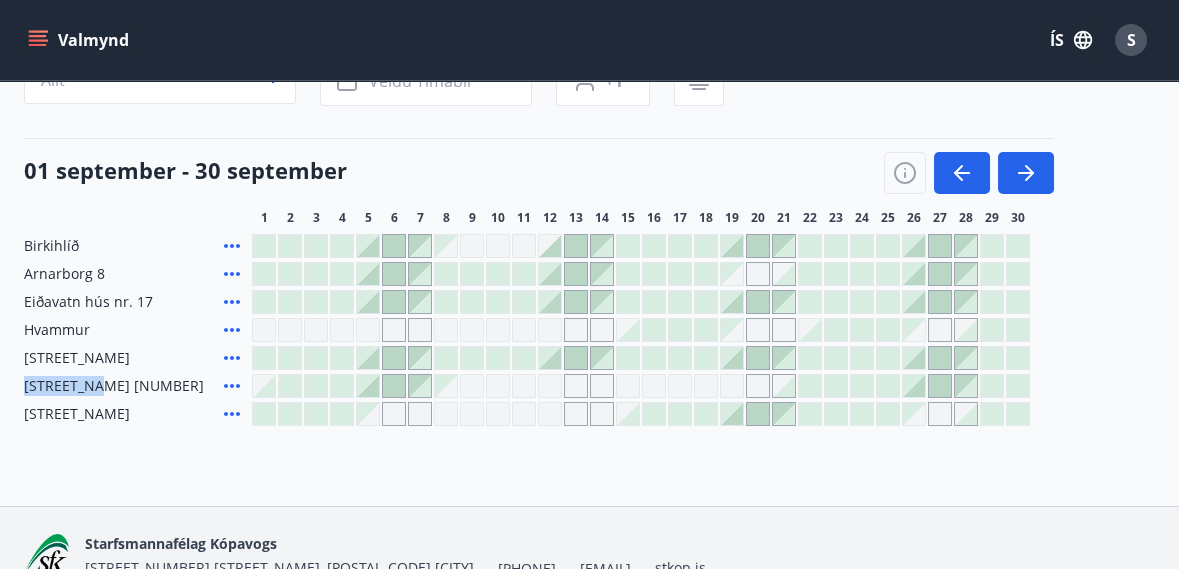 click at bounding box center (264, 386) 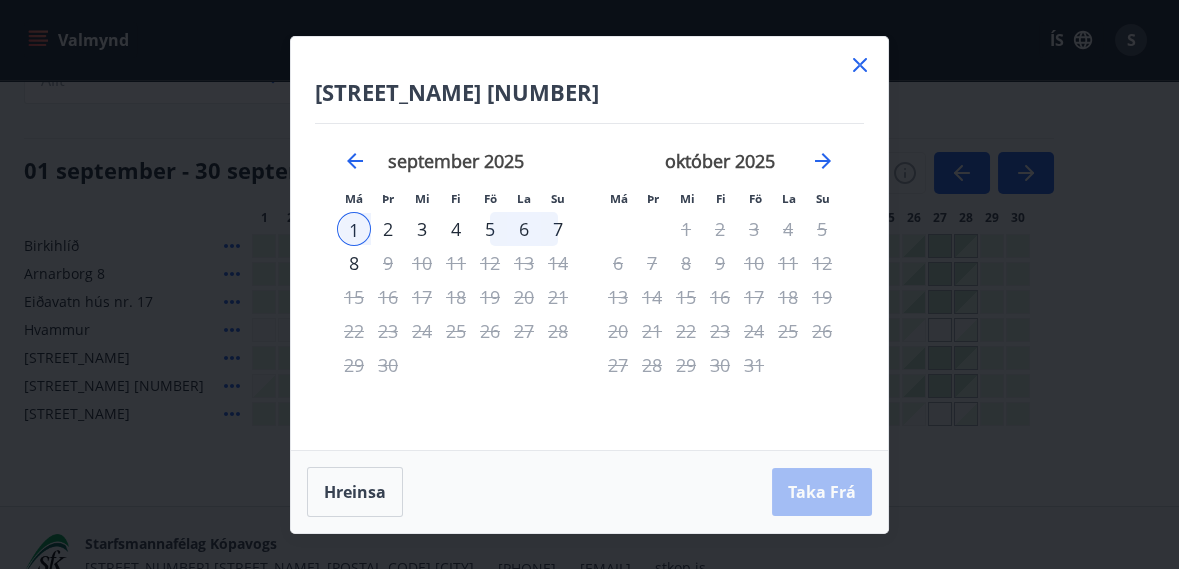 click 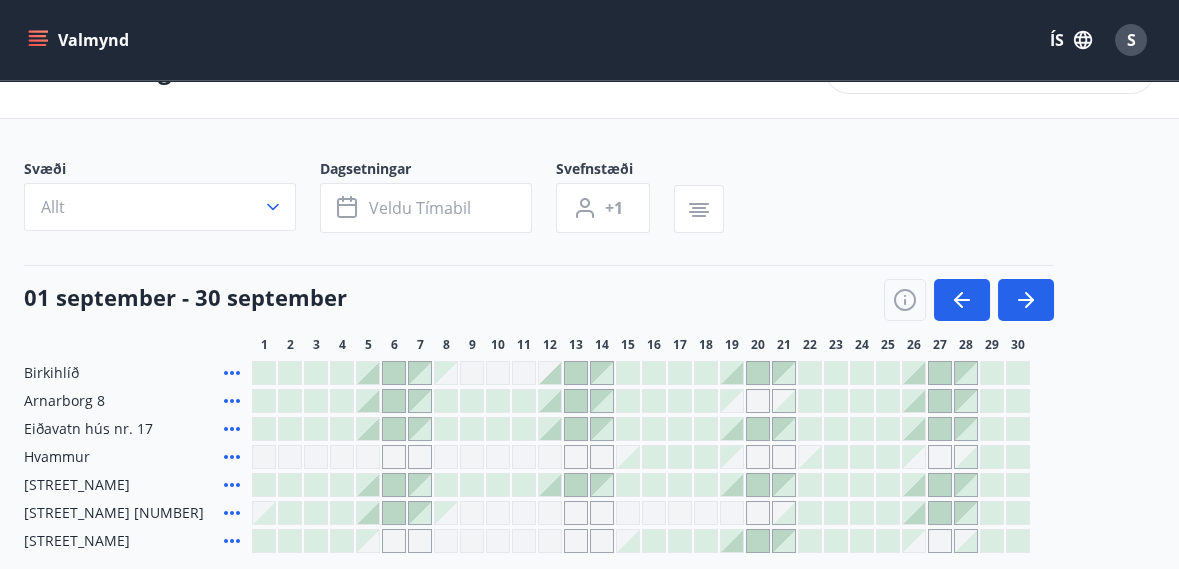 scroll, scrollTop: 0, scrollLeft: 0, axis: both 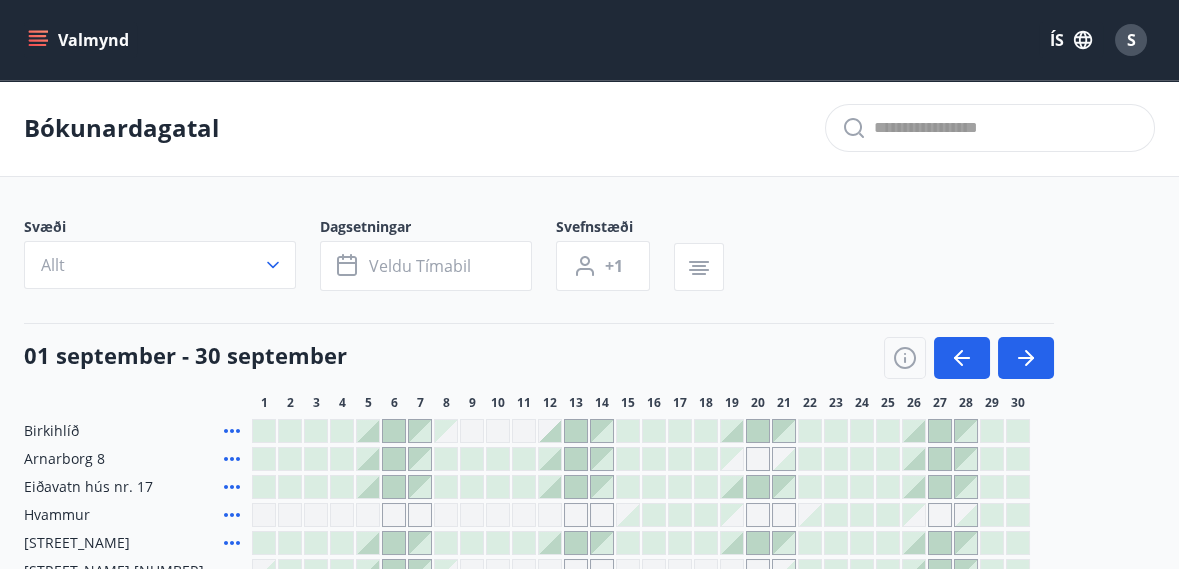 click 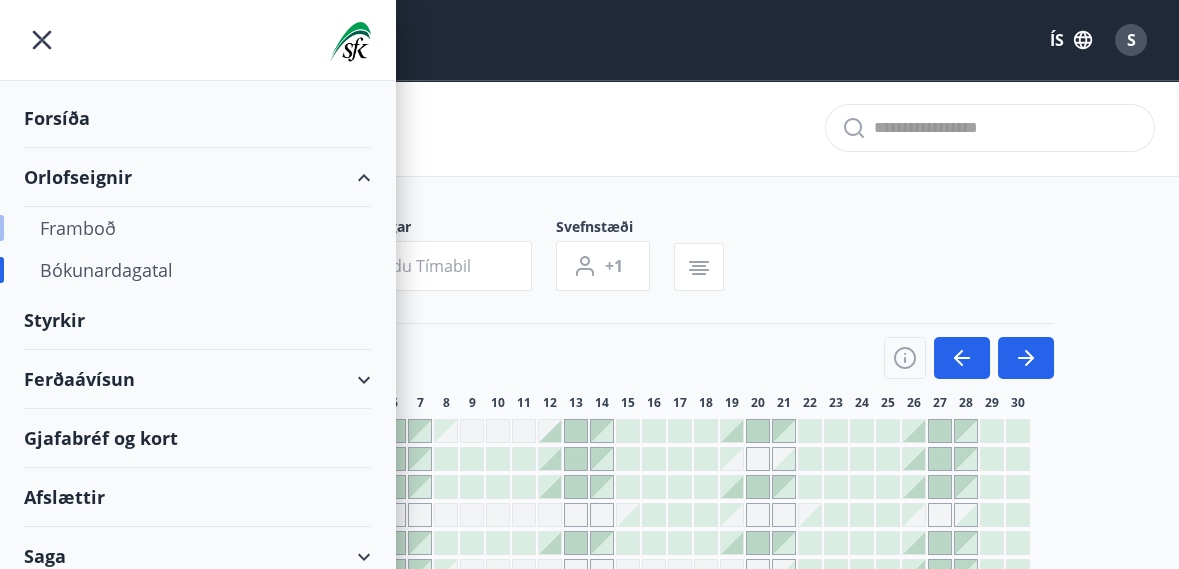 click on "Framboð" at bounding box center (197, 228) 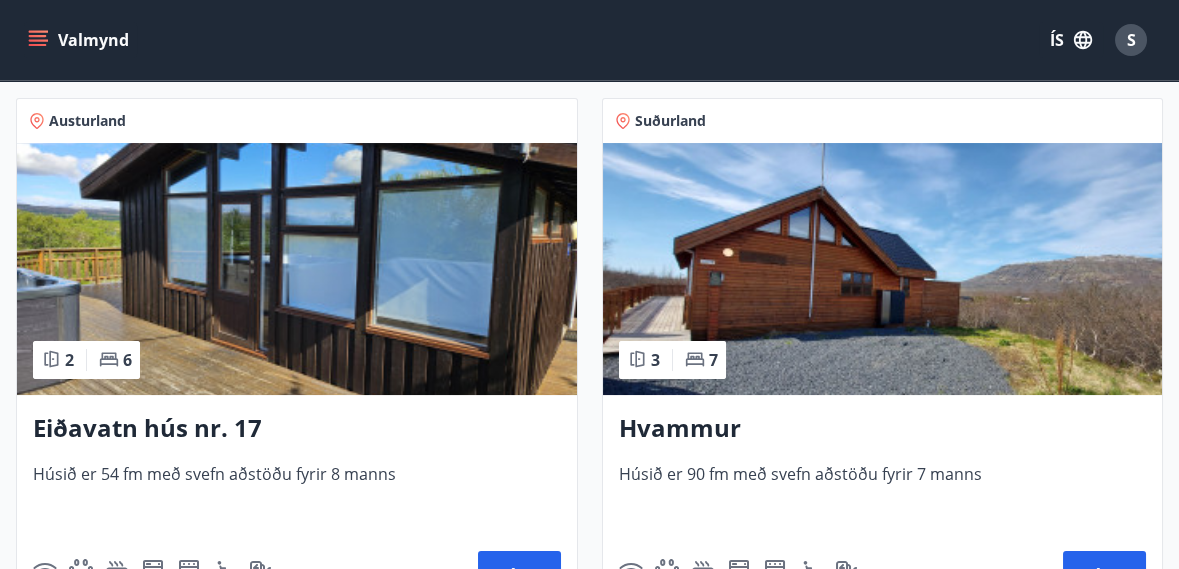 scroll, scrollTop: 890, scrollLeft: 0, axis: vertical 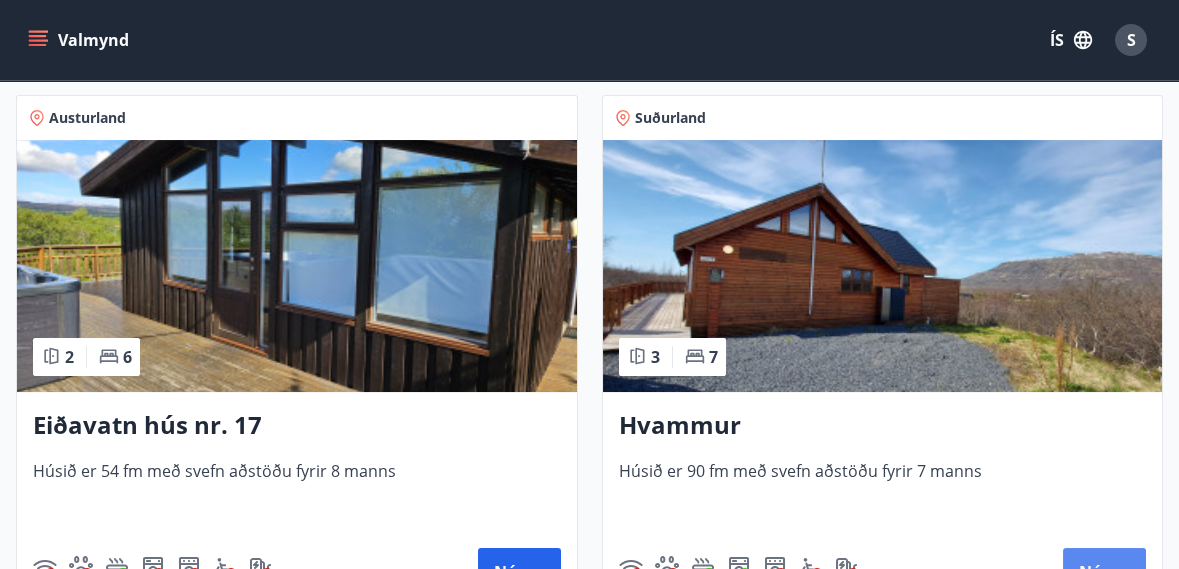 click on "Nánar" at bounding box center [1104, 572] 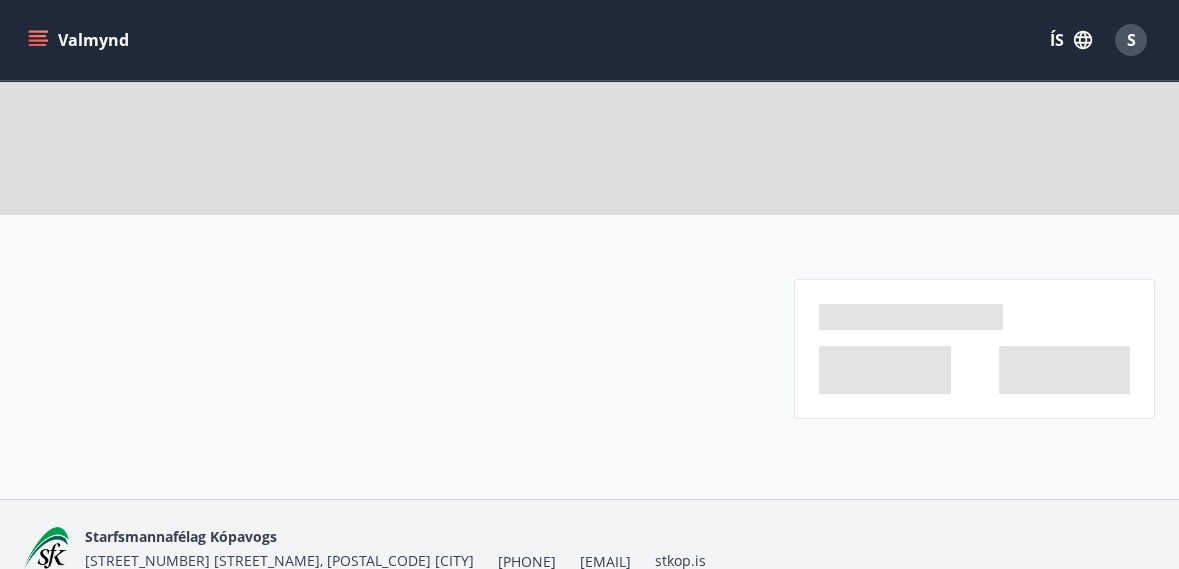 scroll, scrollTop: 0, scrollLeft: 0, axis: both 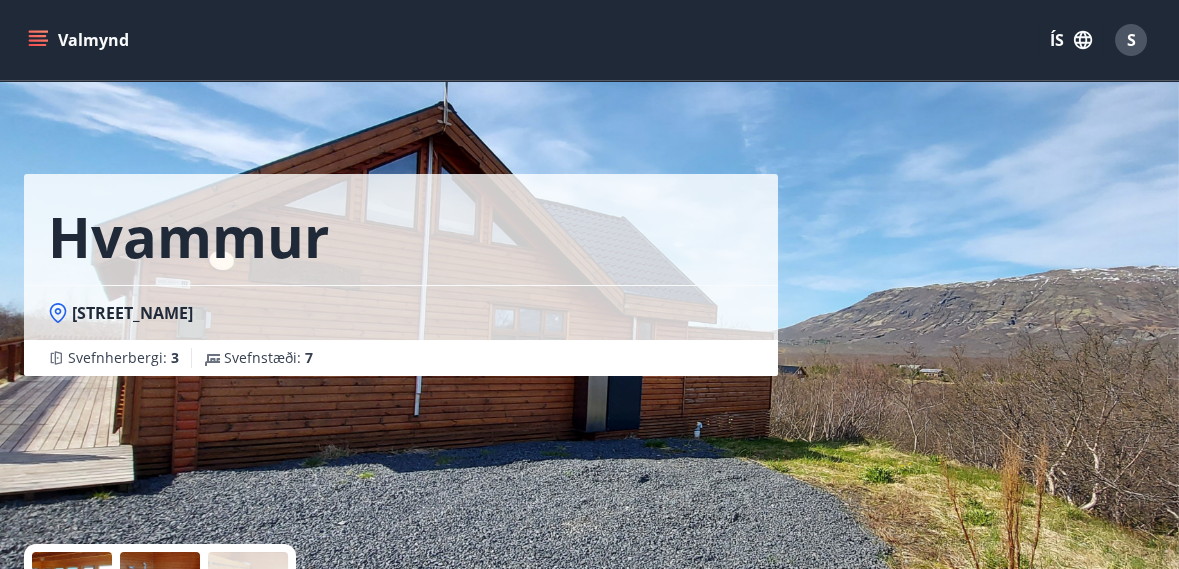 click at bounding box center [72, 592] 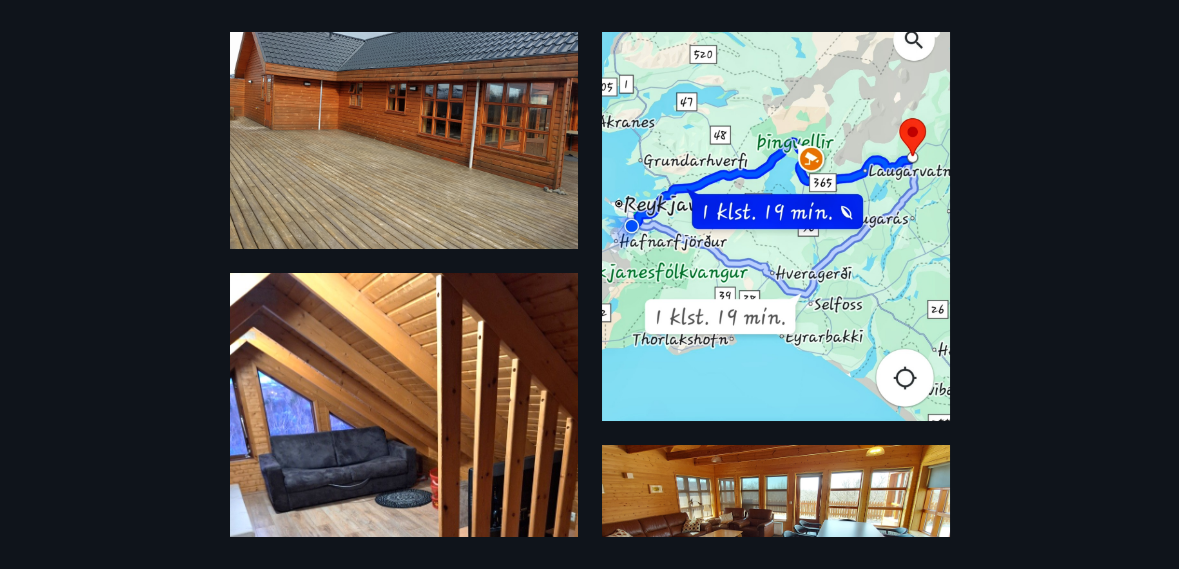 scroll, scrollTop: 125, scrollLeft: 0, axis: vertical 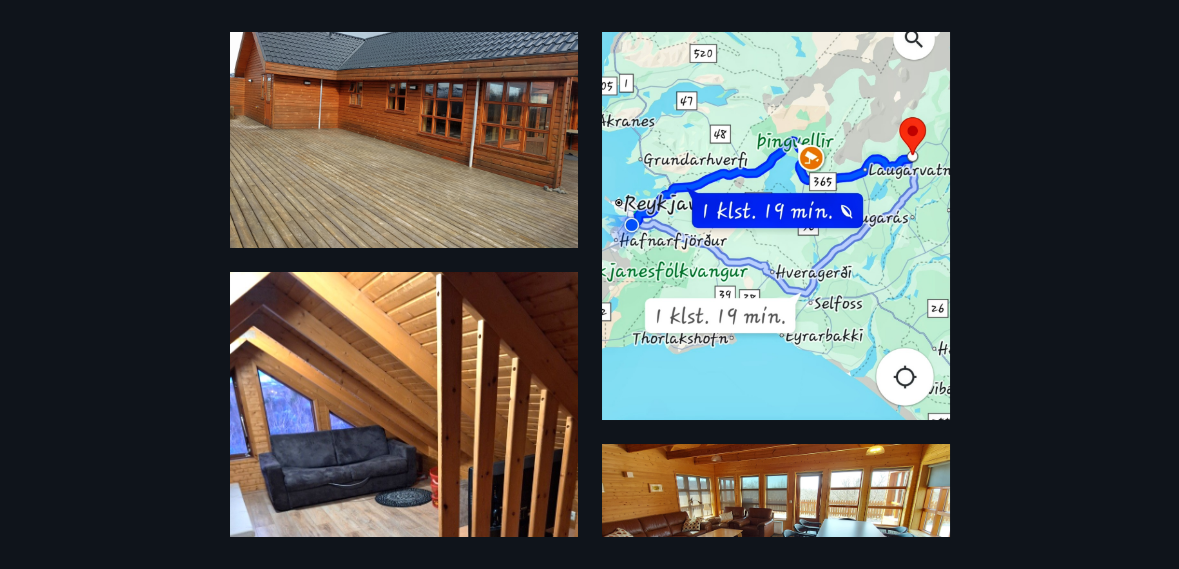 click at bounding box center [404, 117] 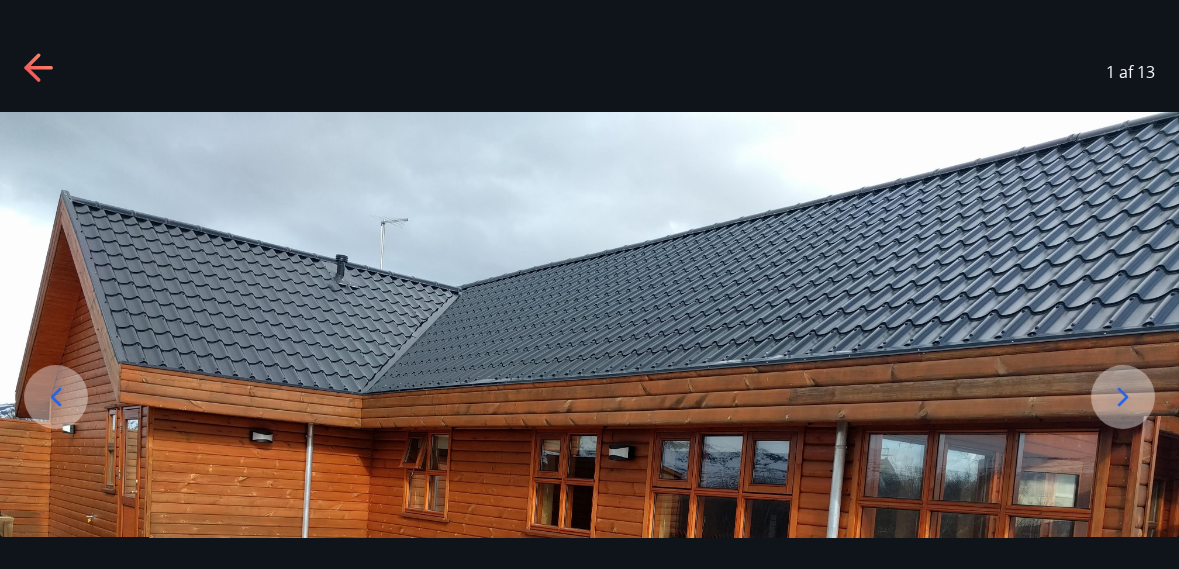 click 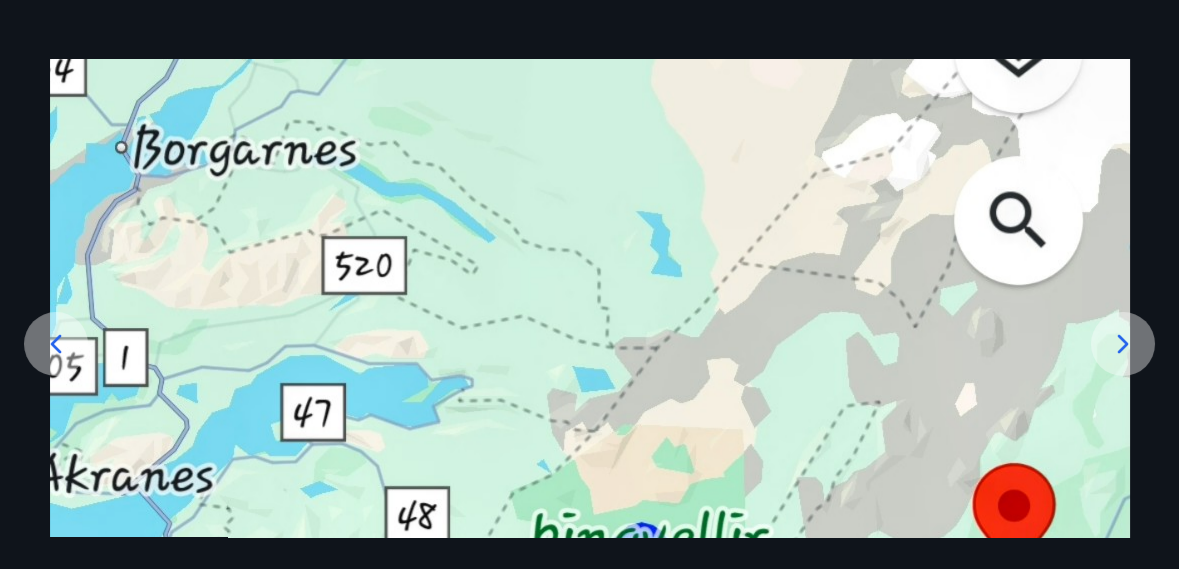 scroll, scrollTop: 72, scrollLeft: 0, axis: vertical 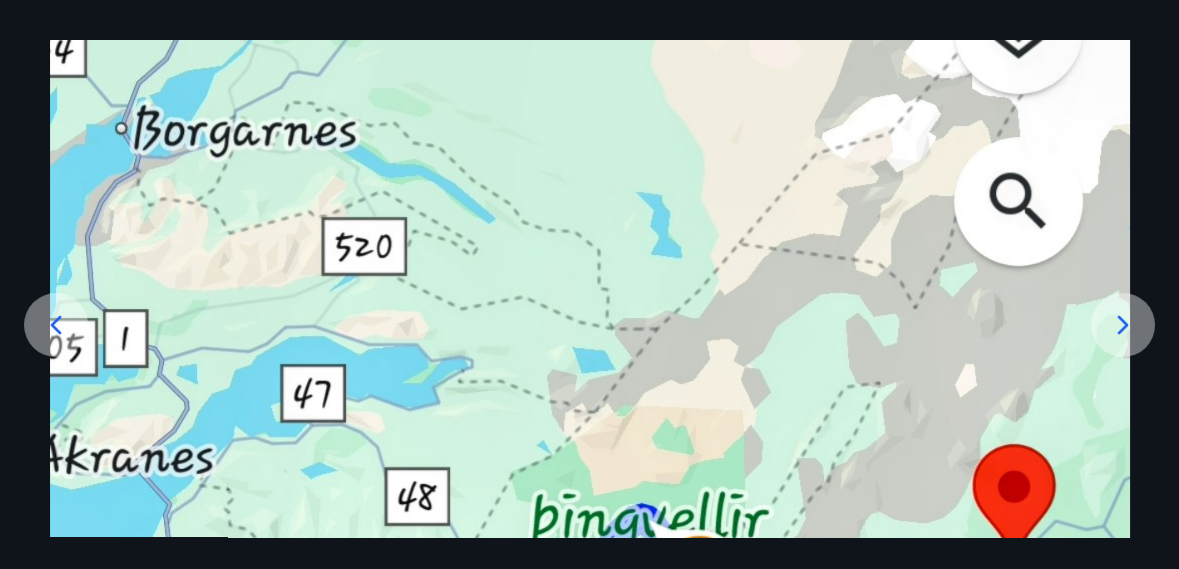 click 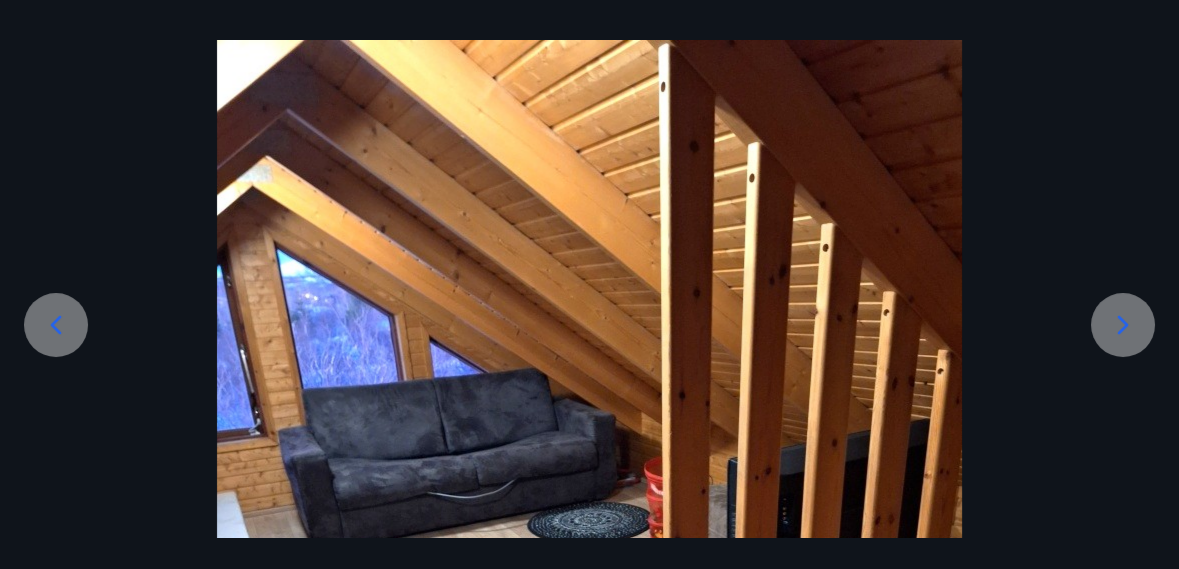 click at bounding box center (1123, 325) 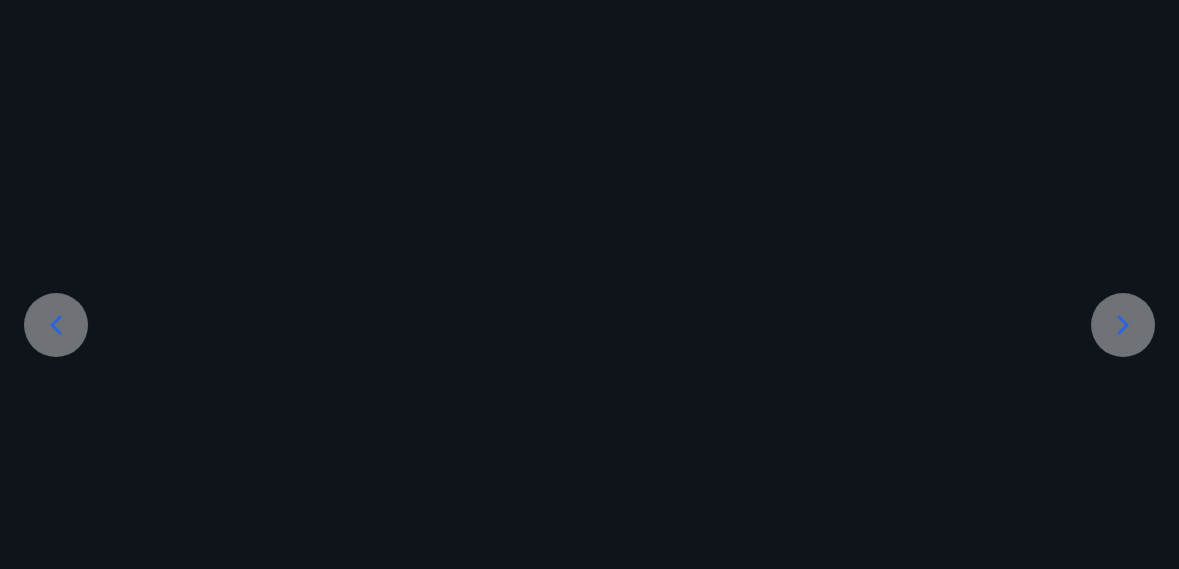 scroll, scrollTop: 29, scrollLeft: 0, axis: vertical 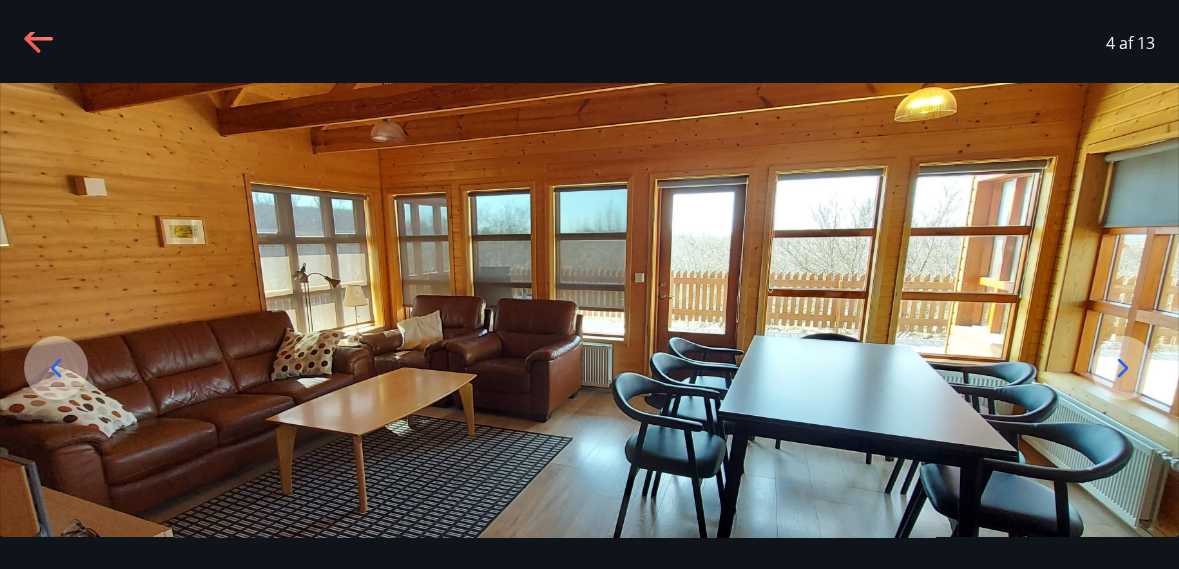 click 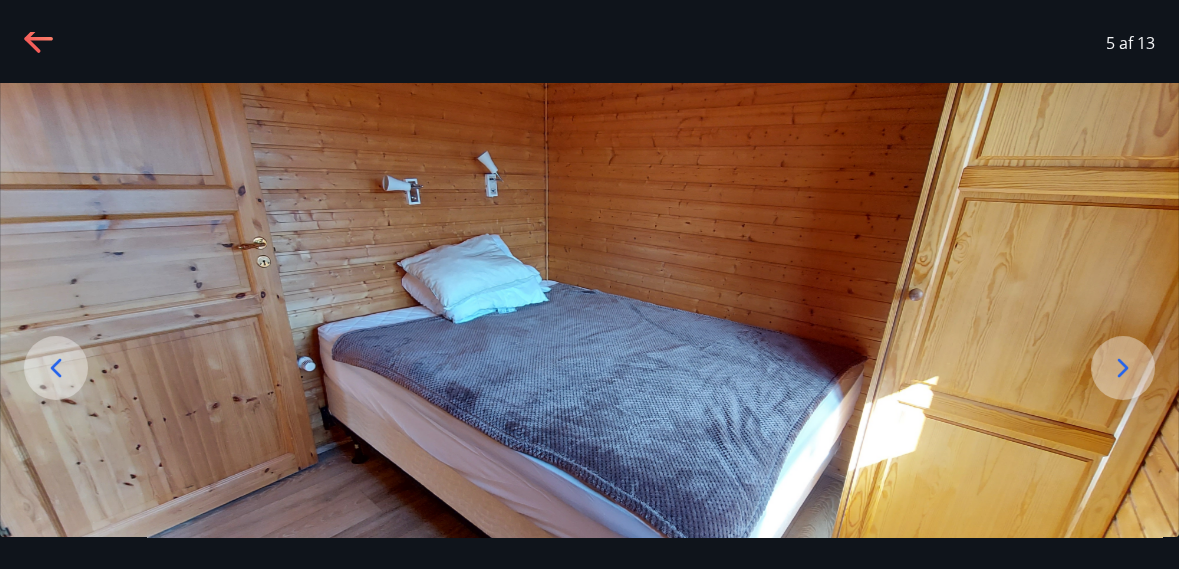 scroll, scrollTop: 9, scrollLeft: 0, axis: vertical 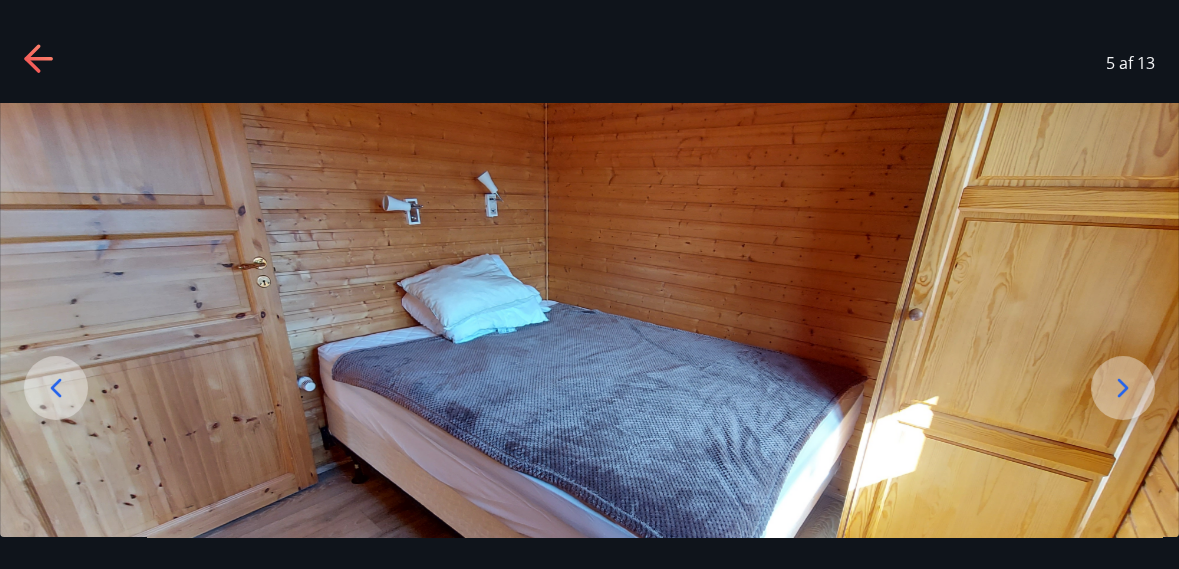 click 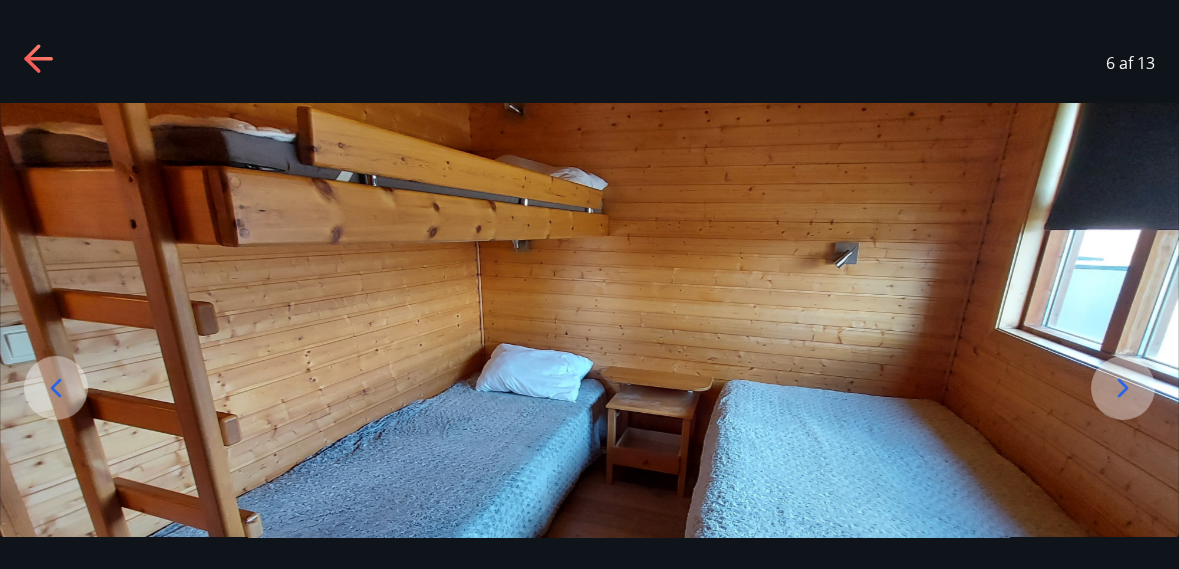 click 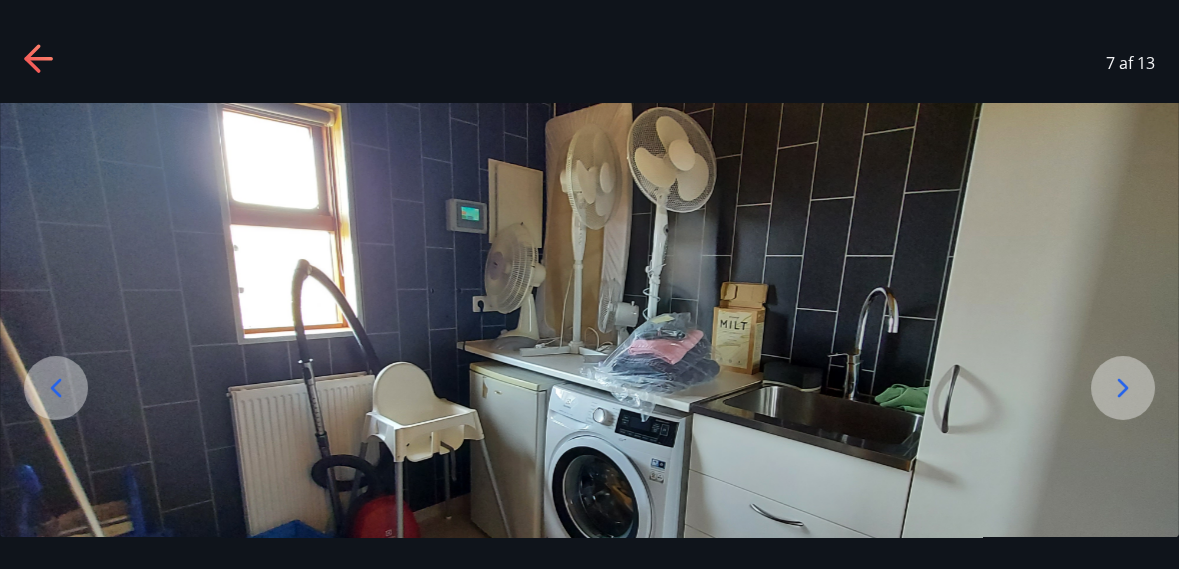 click 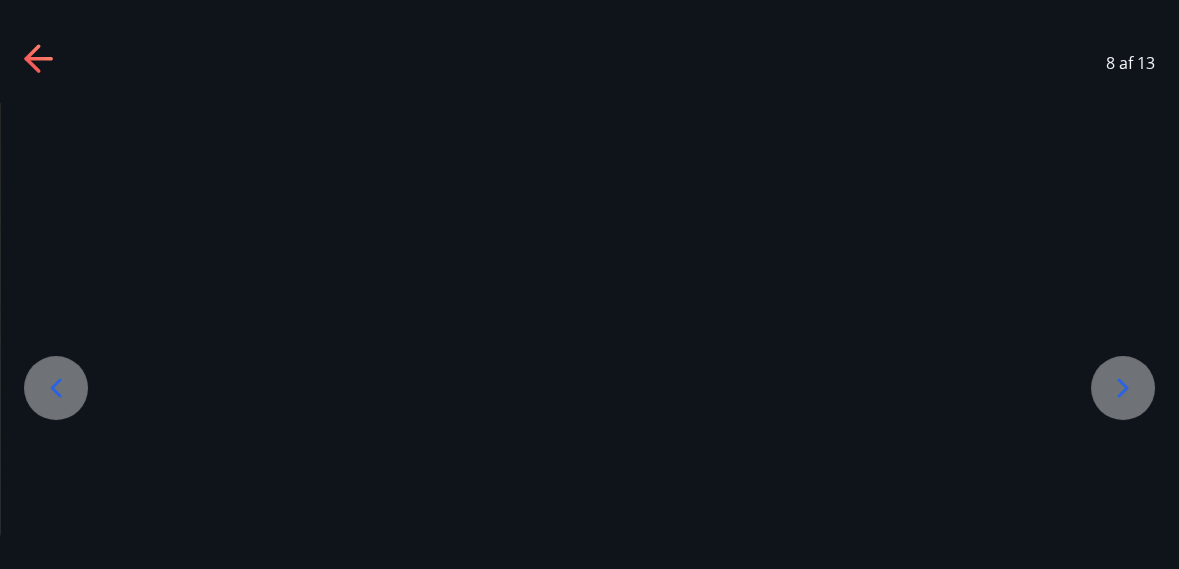 scroll, scrollTop: 72, scrollLeft: 0, axis: vertical 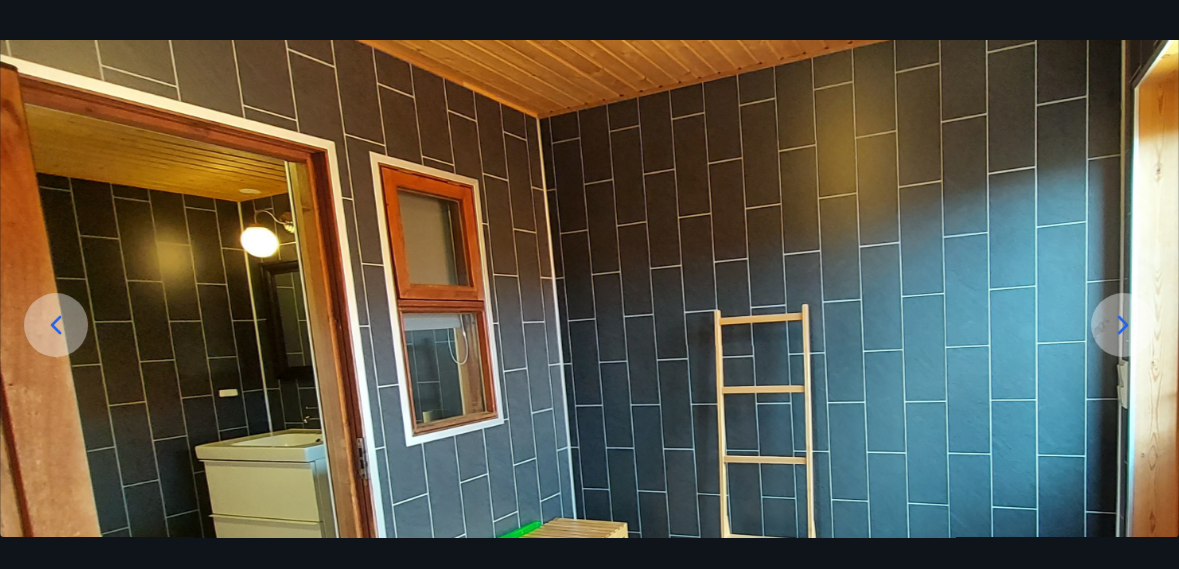 click at bounding box center [1123, 325] 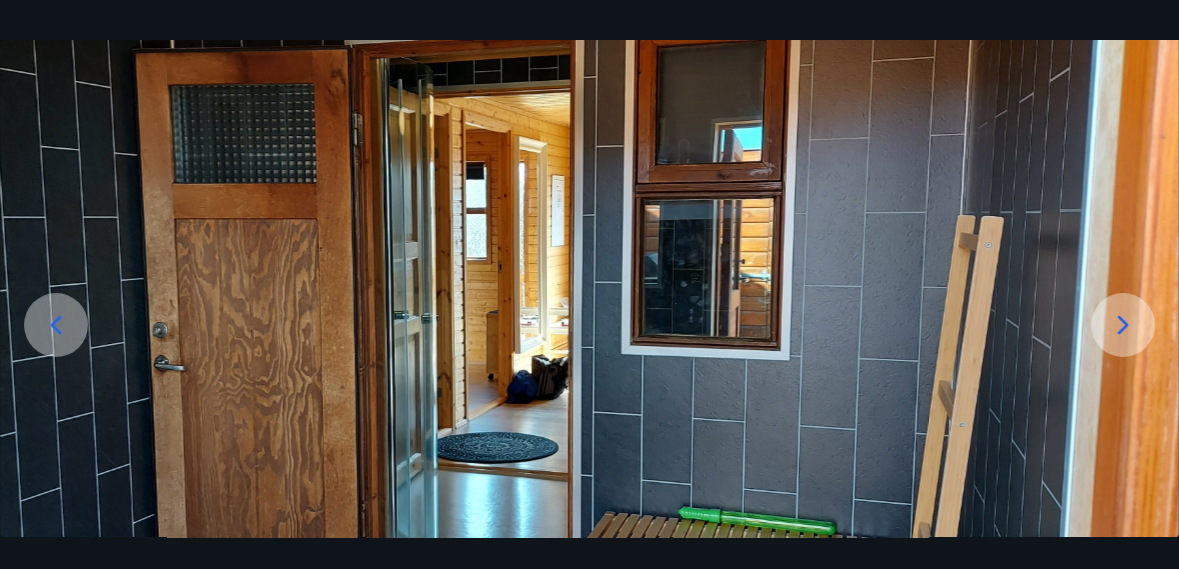 click 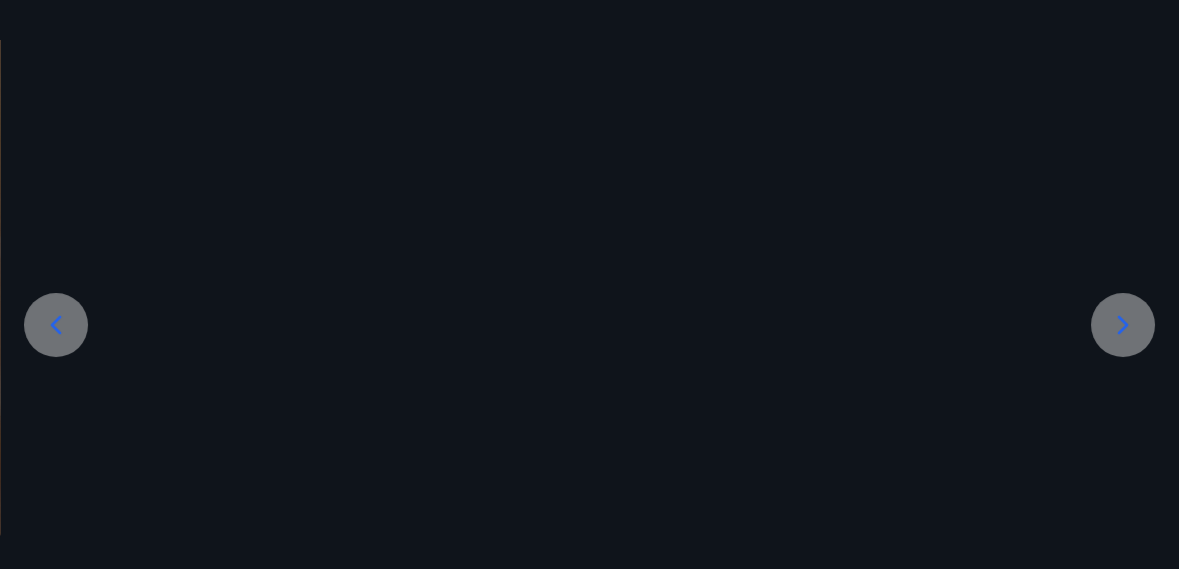 scroll, scrollTop: 9, scrollLeft: 0, axis: vertical 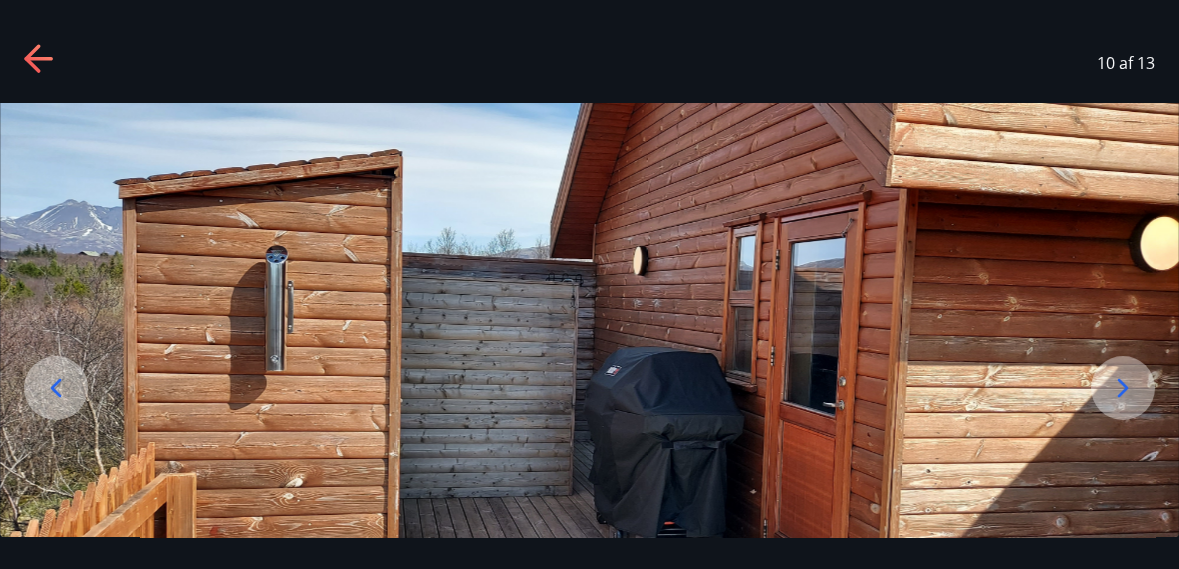 click at bounding box center (1123, 388) 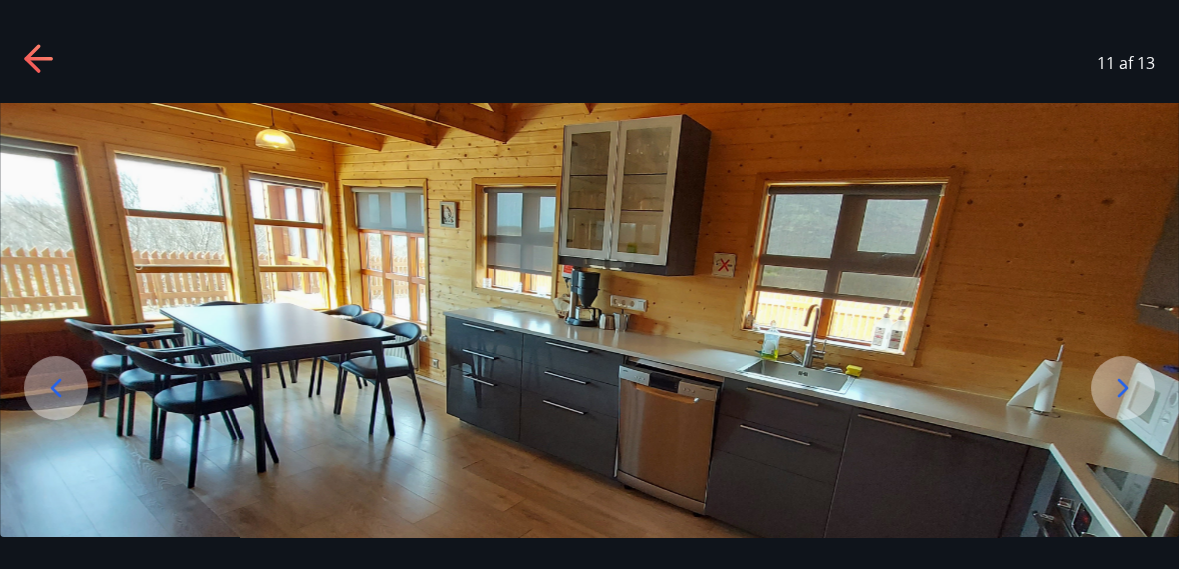 click 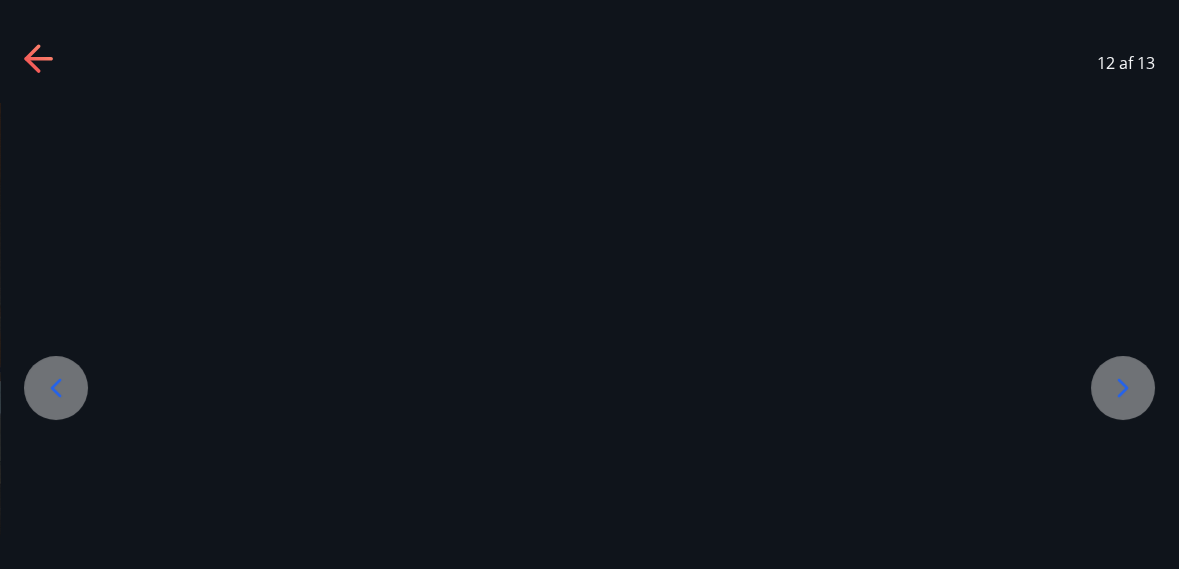 scroll, scrollTop: 72, scrollLeft: 0, axis: vertical 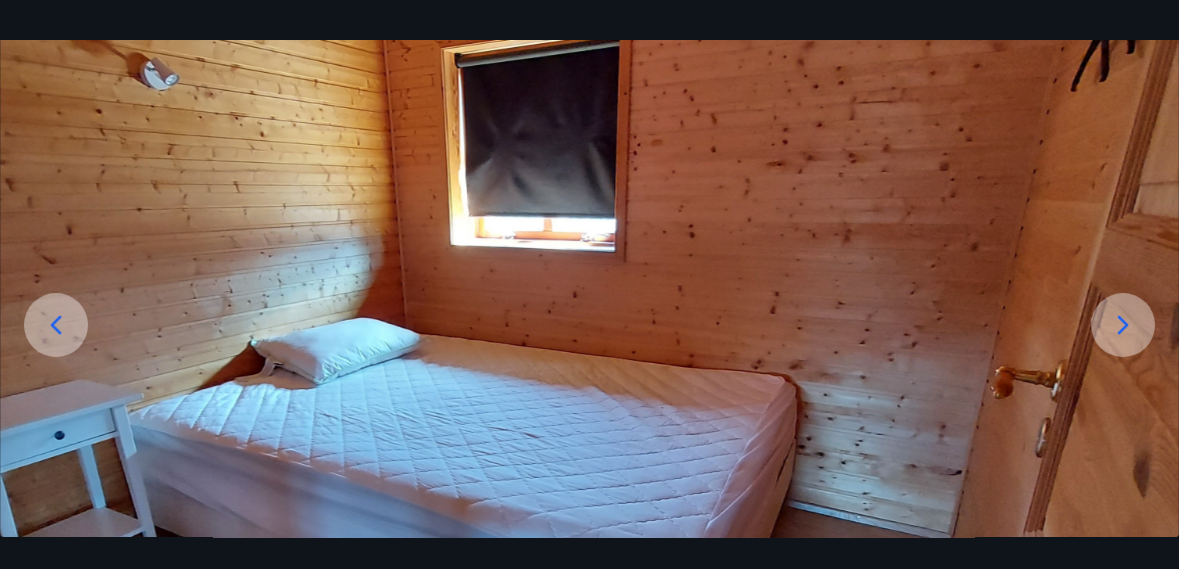 click at bounding box center [1123, 325] 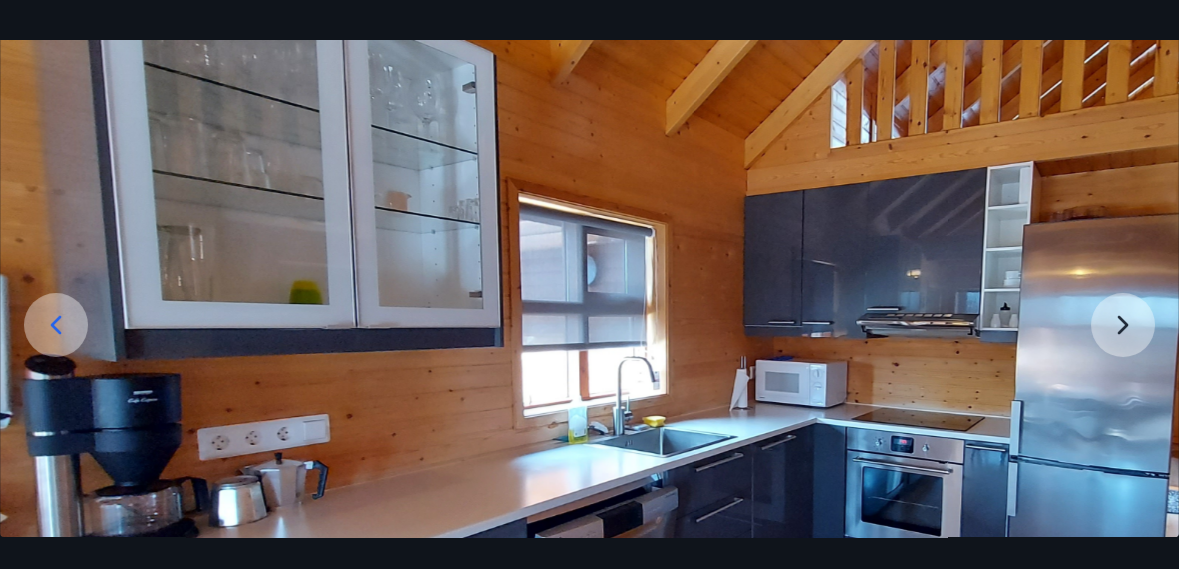 click at bounding box center [589, 372] 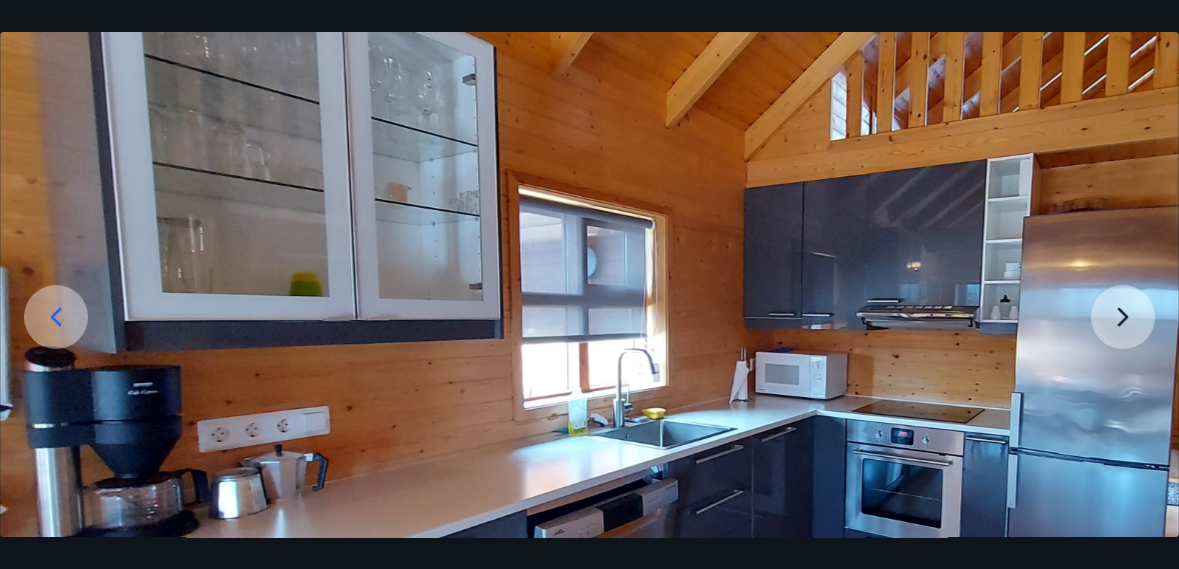 click at bounding box center (589, 364) 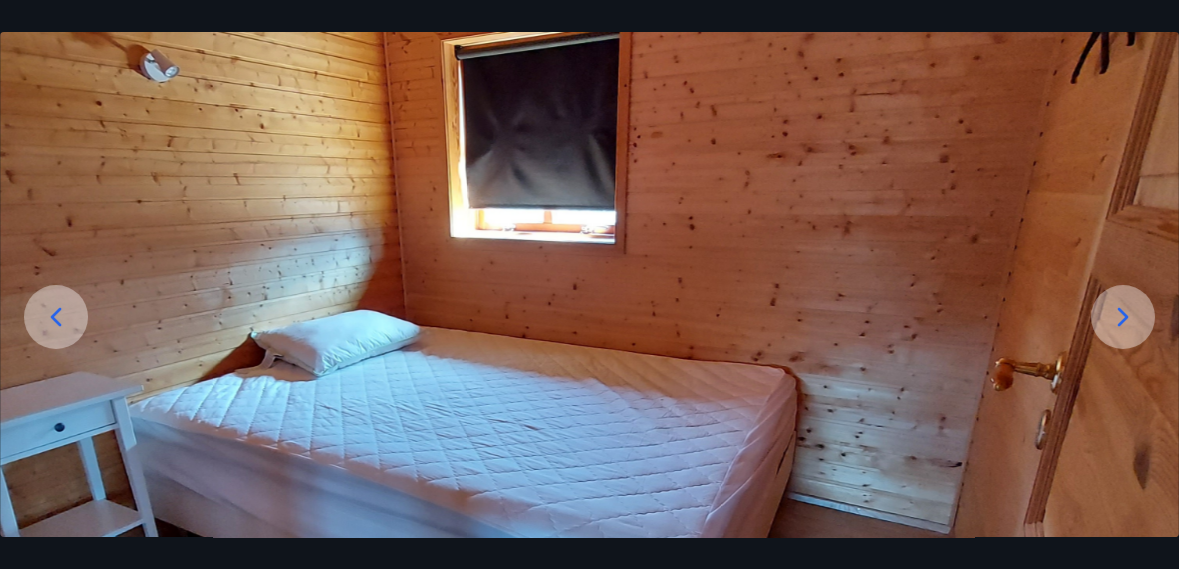 click 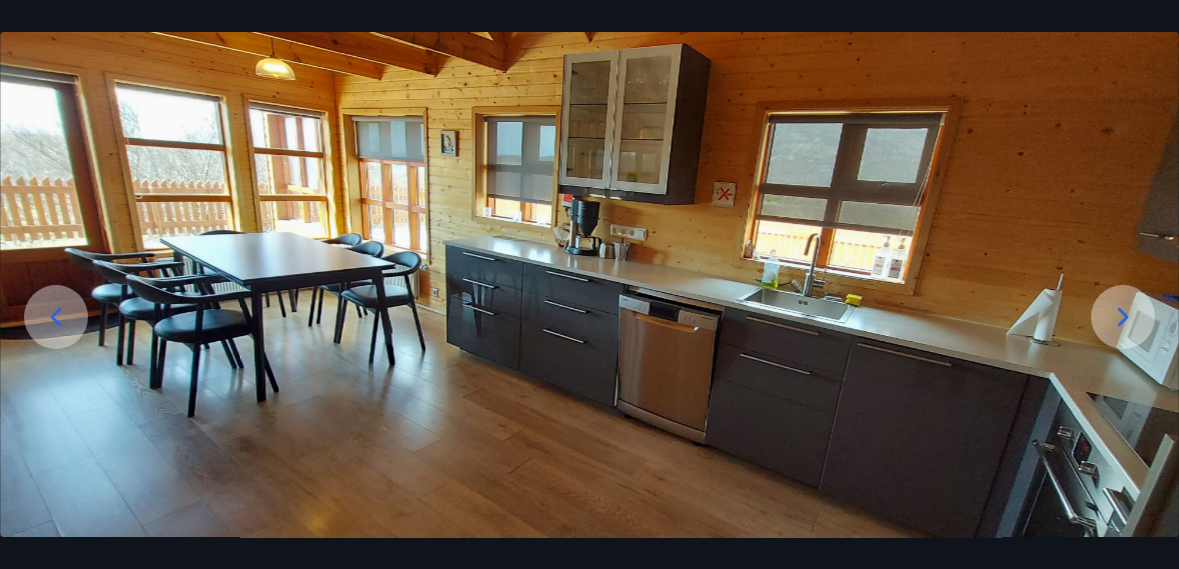scroll, scrollTop: 9, scrollLeft: 0, axis: vertical 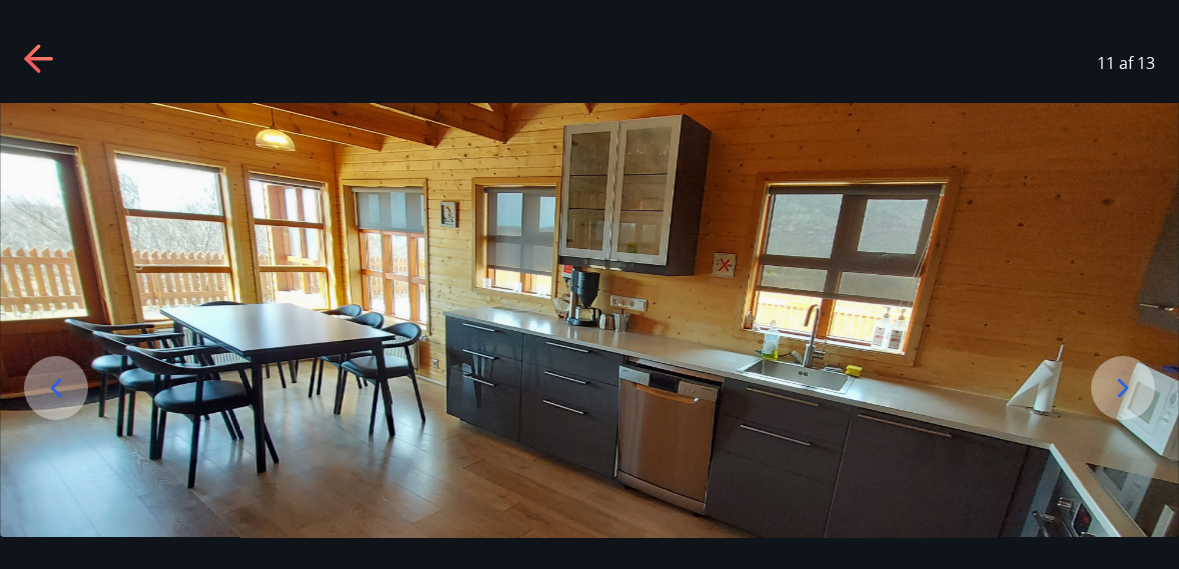 click 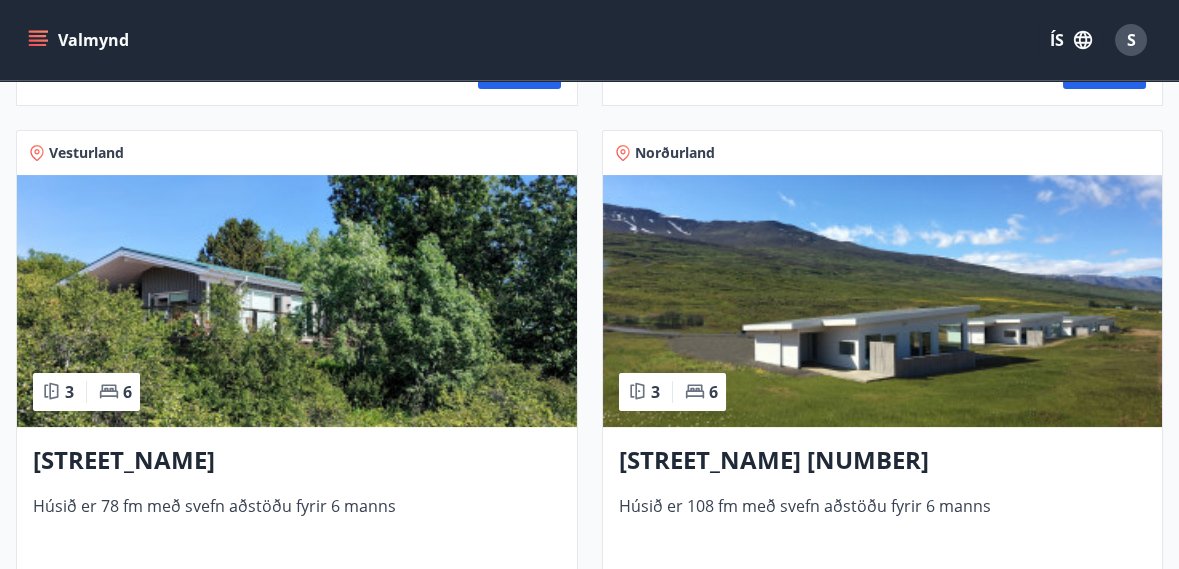 scroll, scrollTop: 1397, scrollLeft: 0, axis: vertical 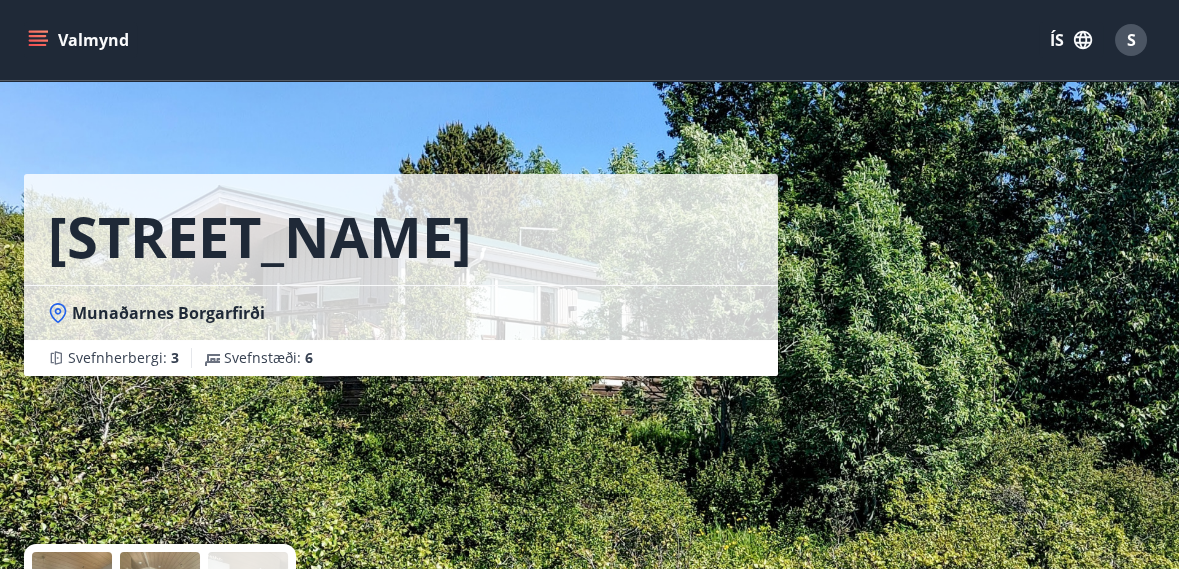 click at bounding box center [72, 592] 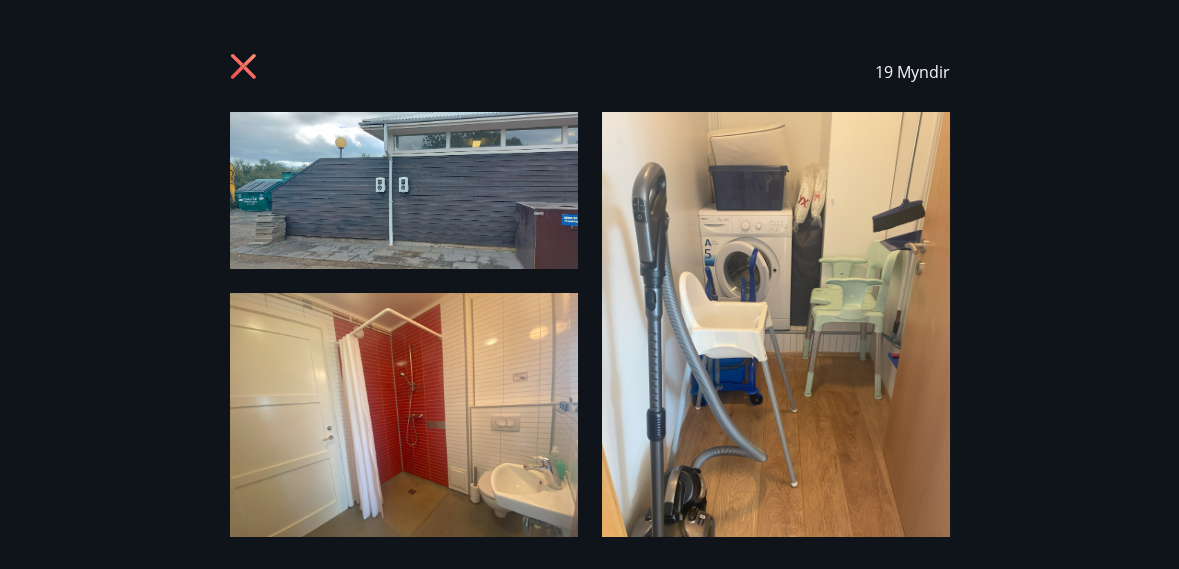 click at bounding box center [404, 423] 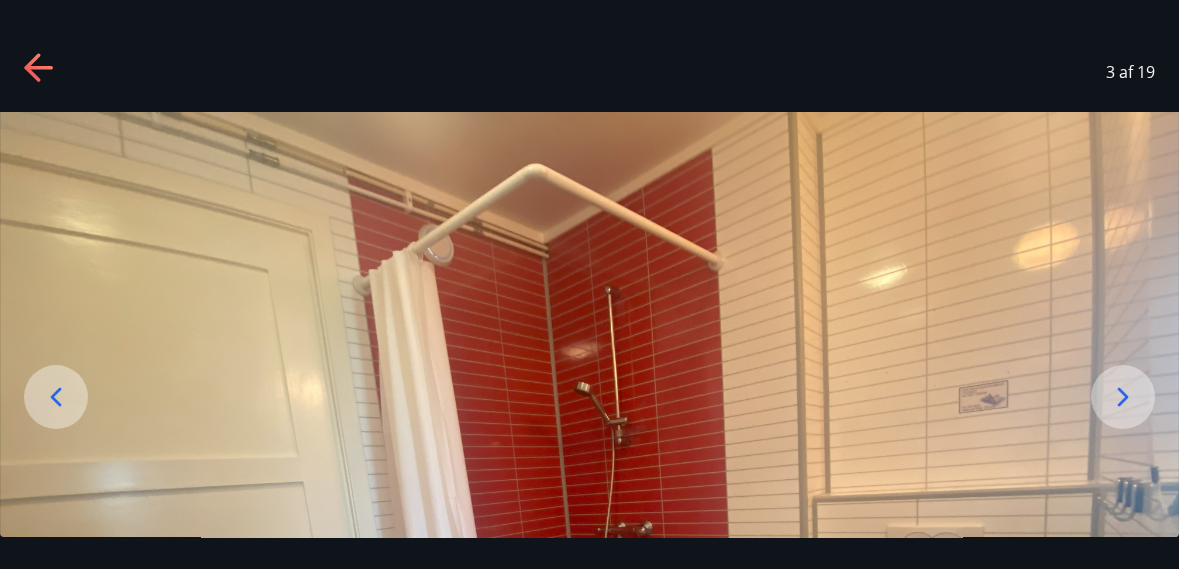 click 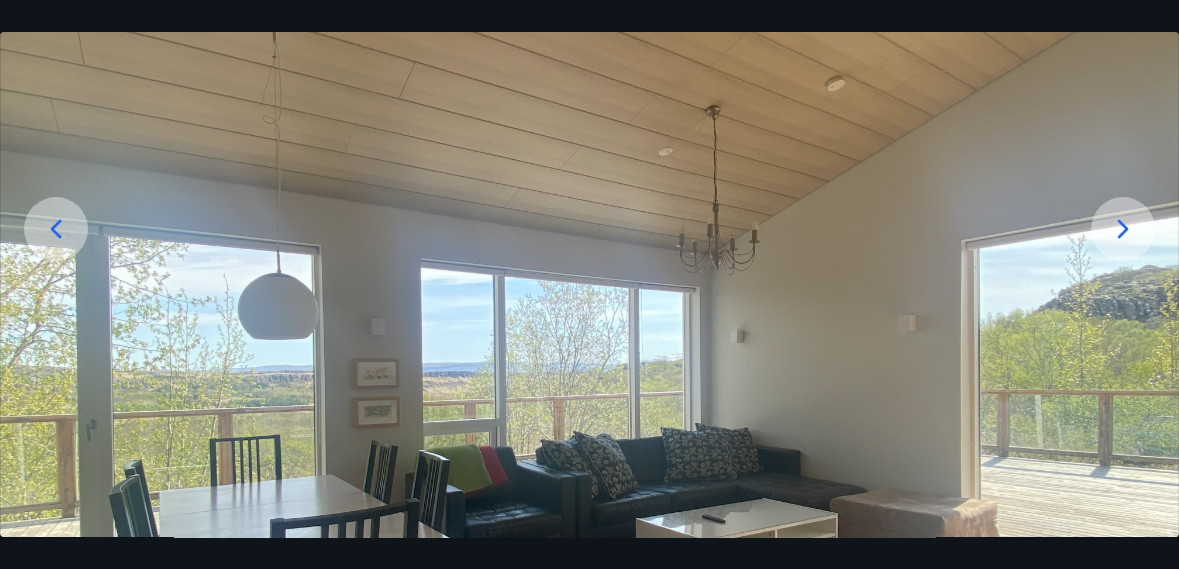 scroll, scrollTop: 209, scrollLeft: 0, axis: vertical 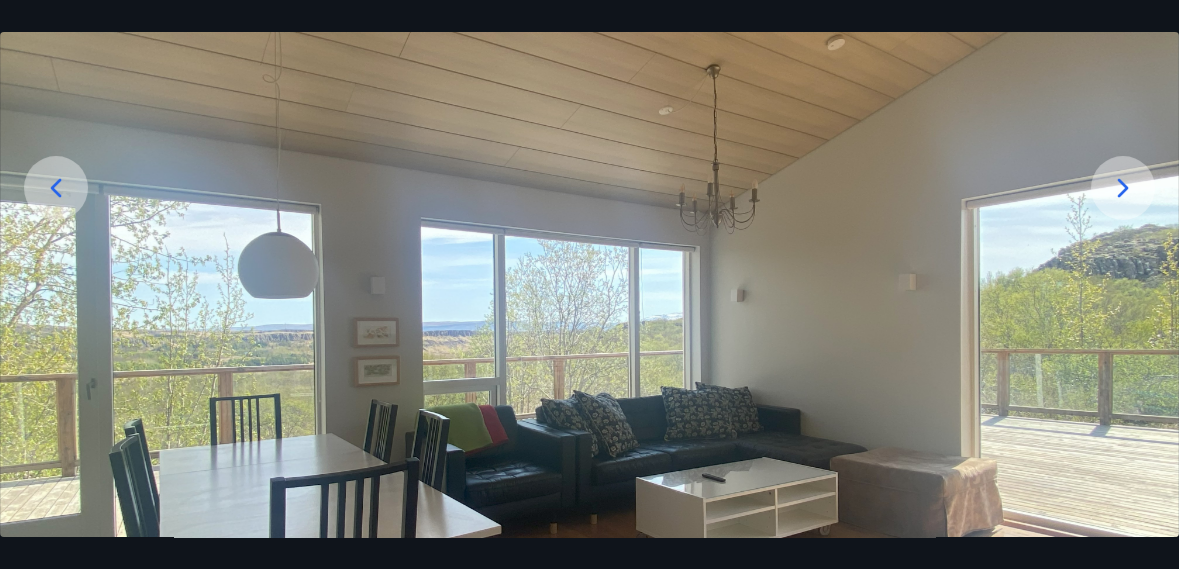 click at bounding box center (589, 345) 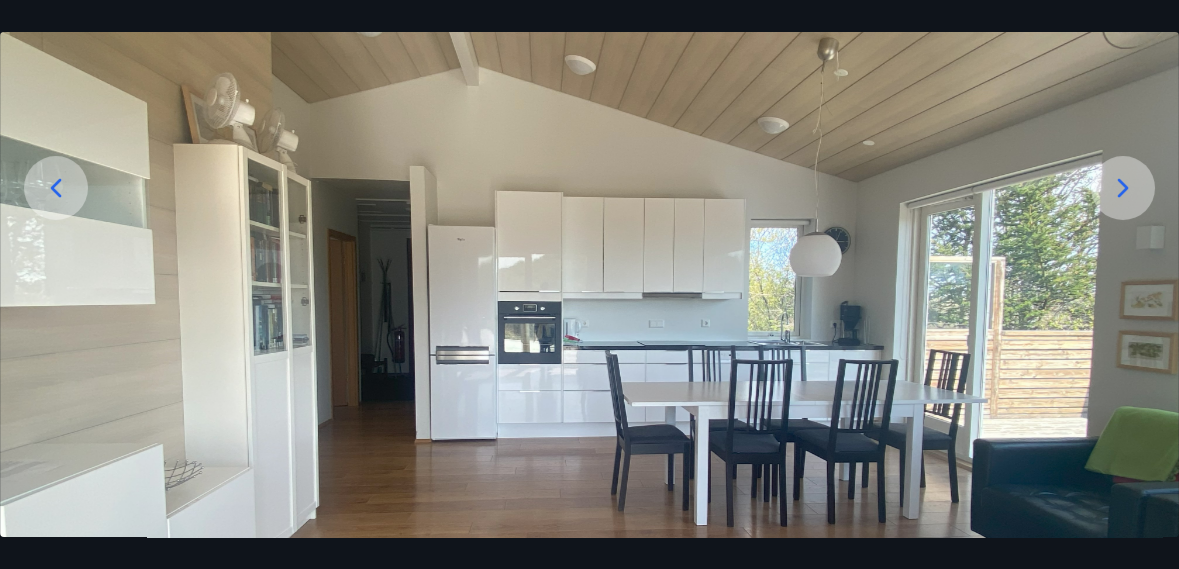 click 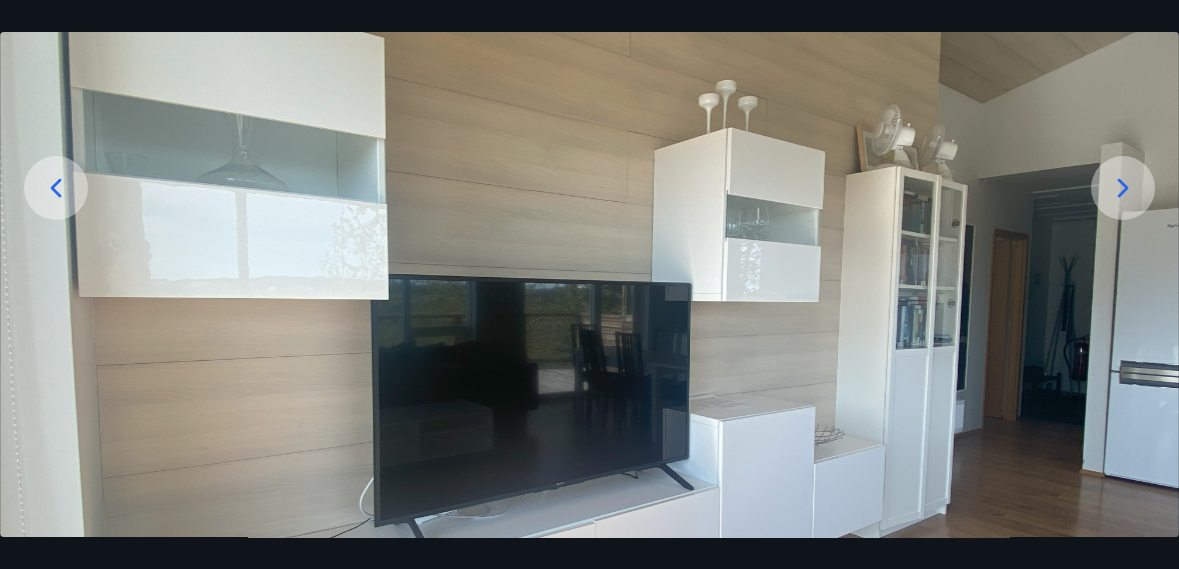 click 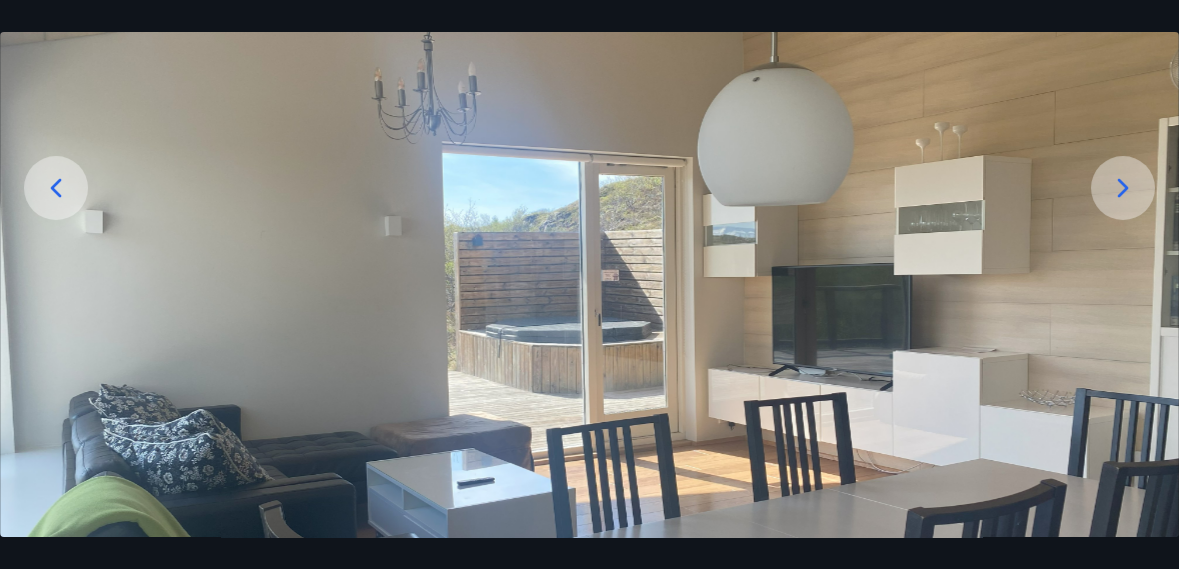click 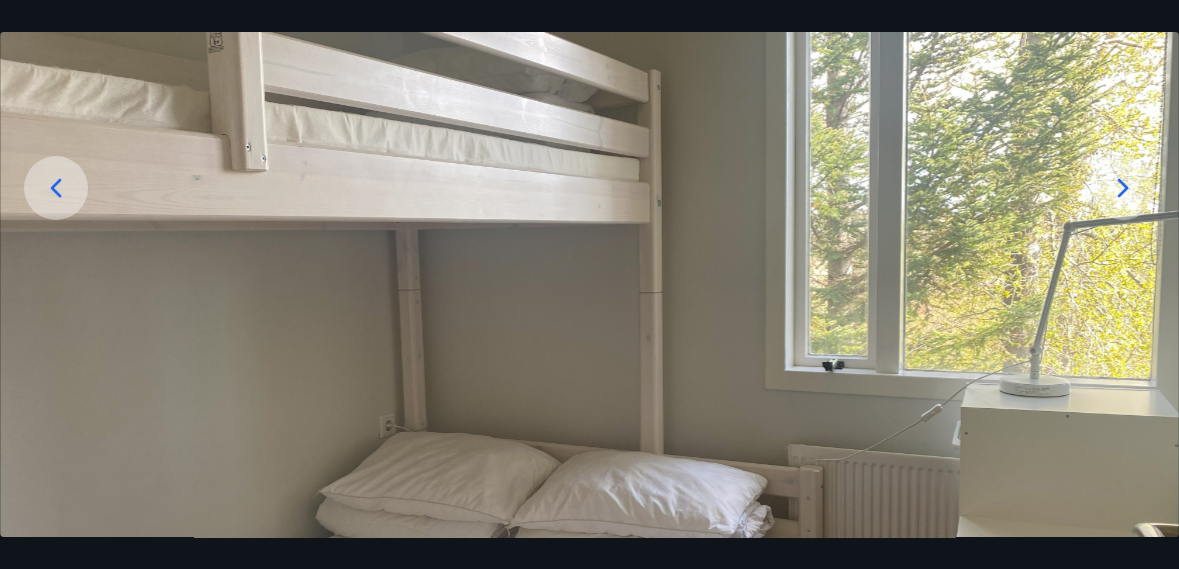 click 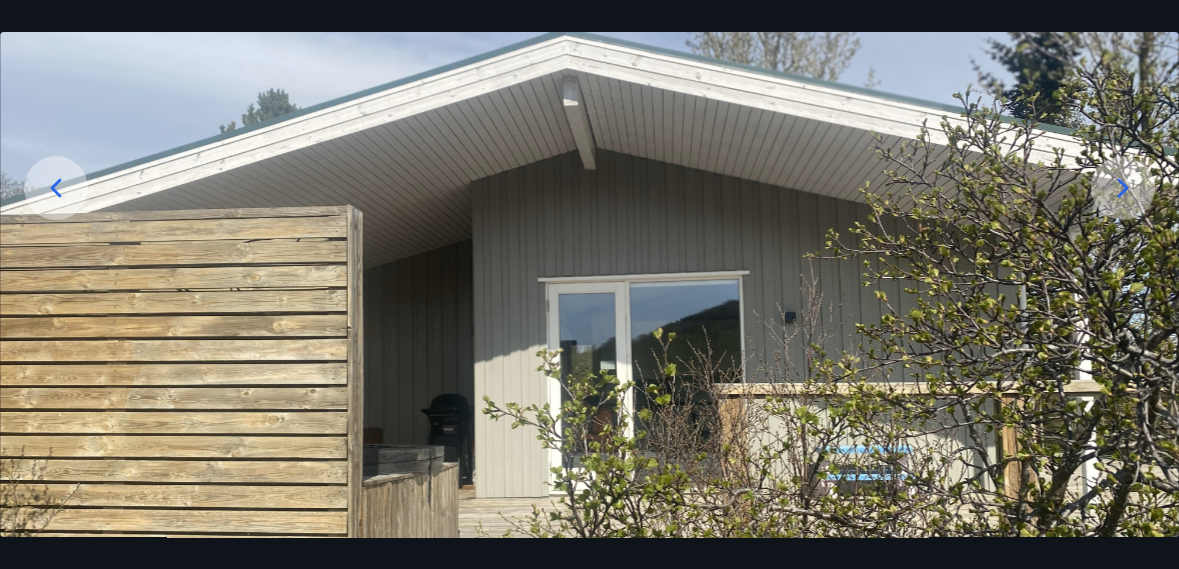 click 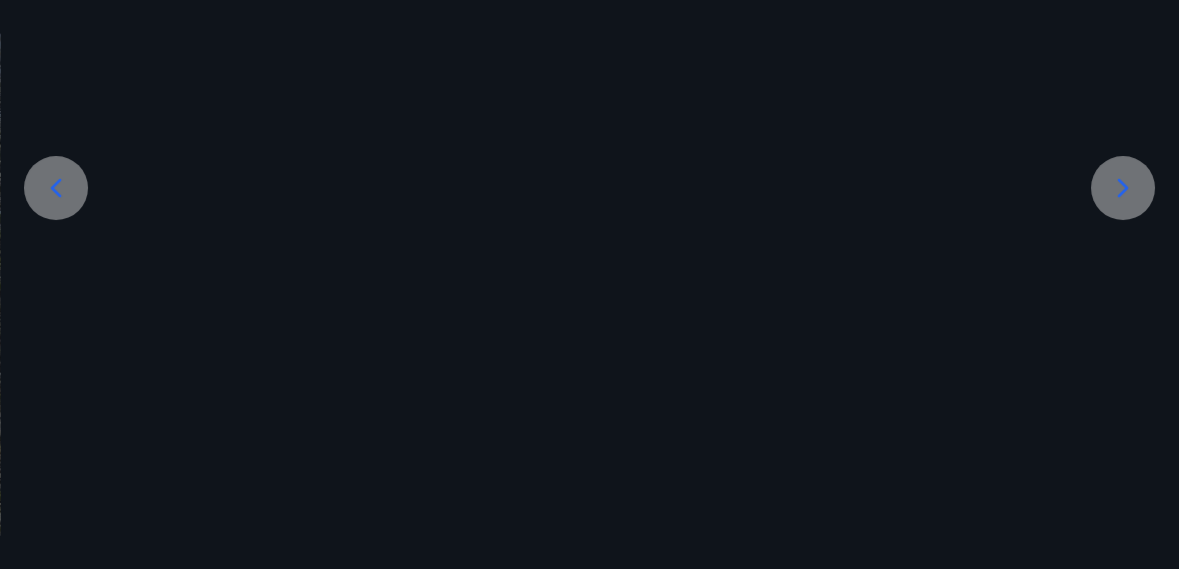 scroll, scrollTop: 9, scrollLeft: 0, axis: vertical 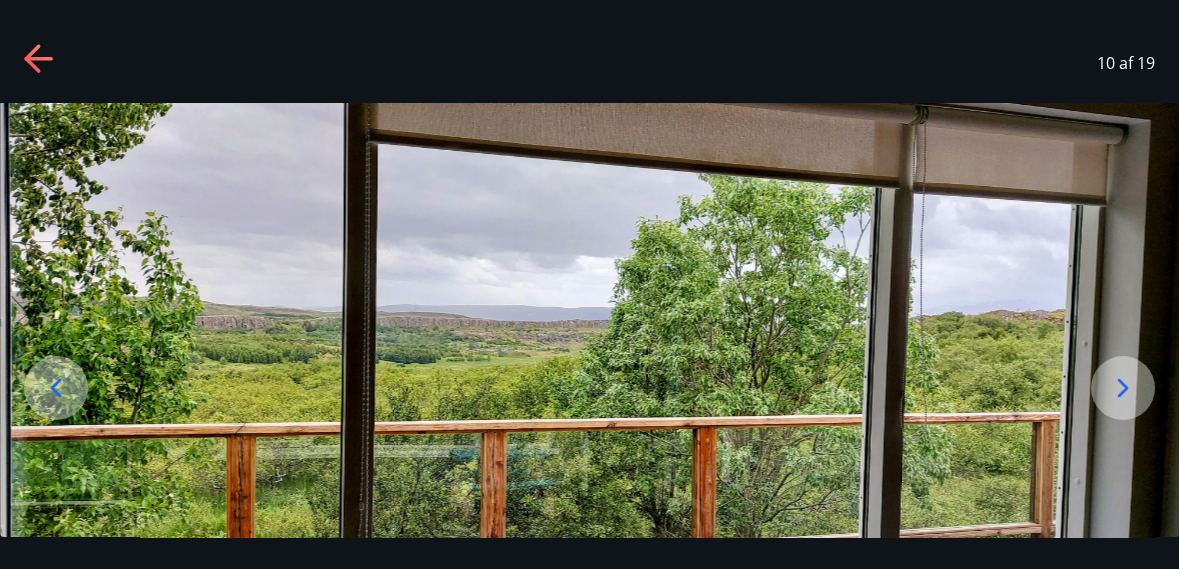 click 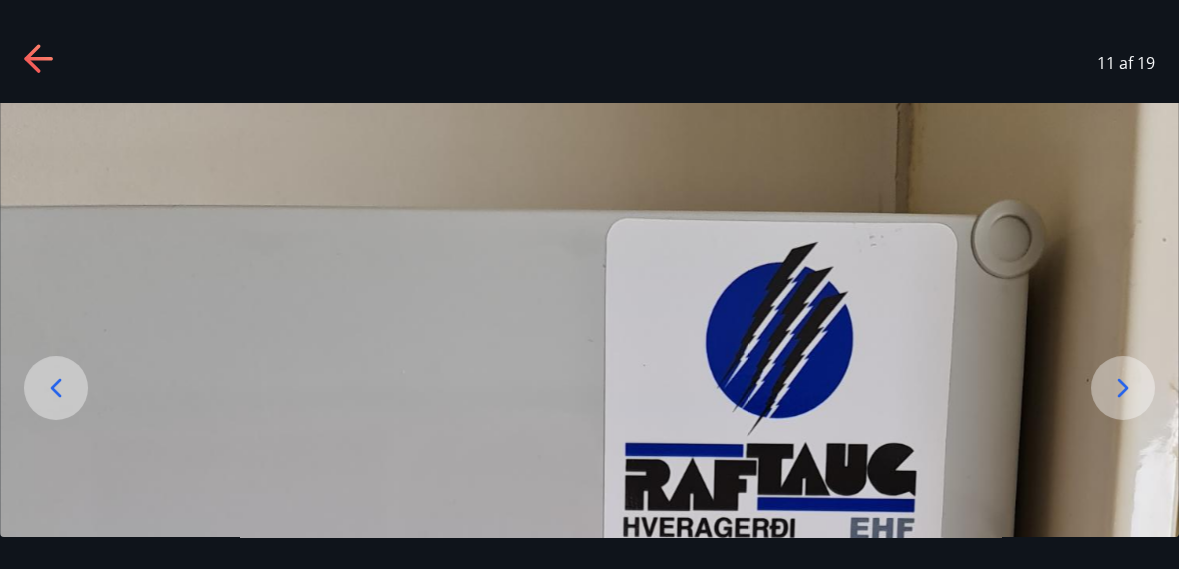 scroll, scrollTop: 209, scrollLeft: 0, axis: vertical 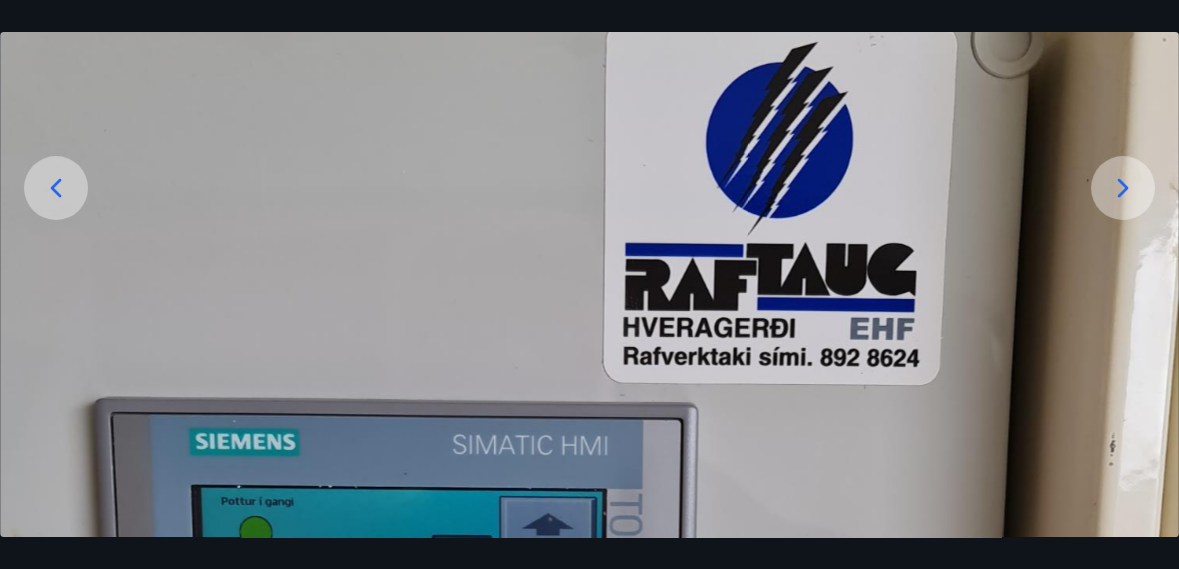 click at bounding box center (589, 689) 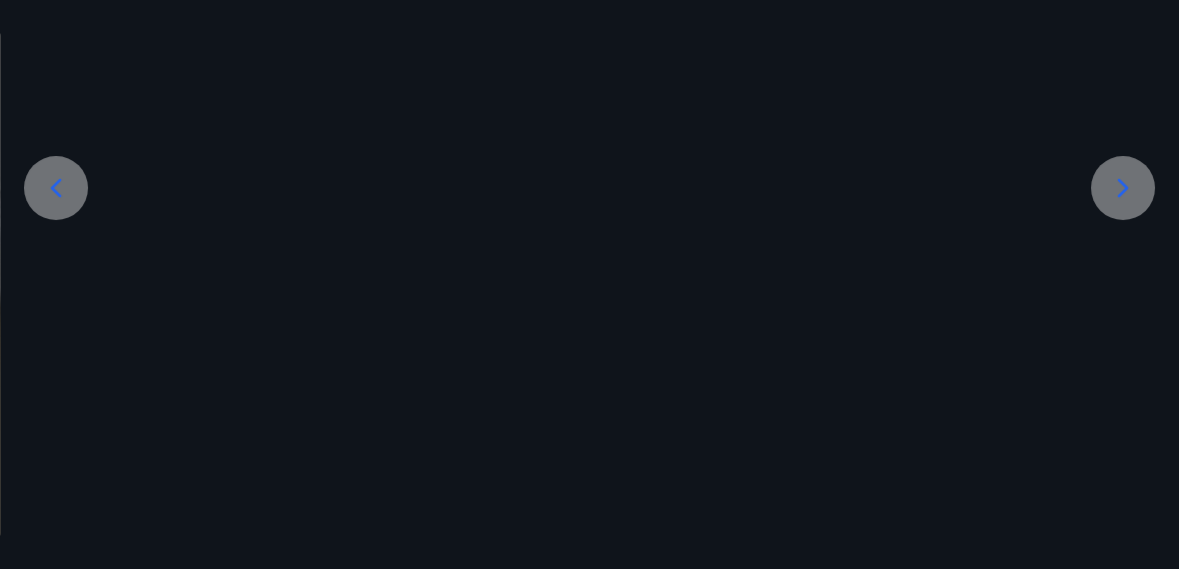 scroll, scrollTop: 108, scrollLeft: 0, axis: vertical 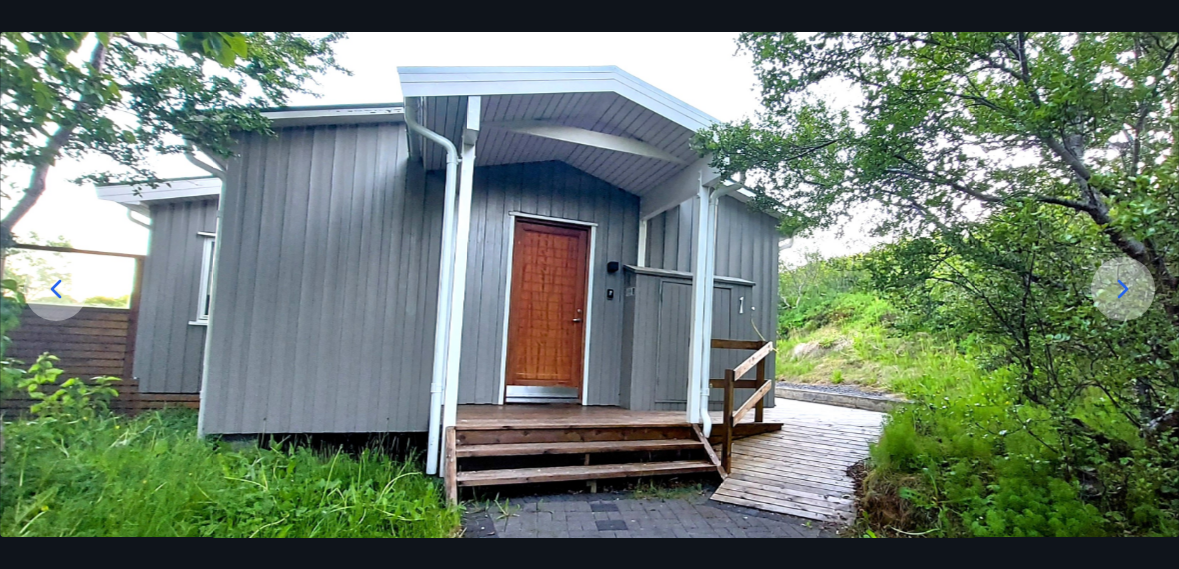 click 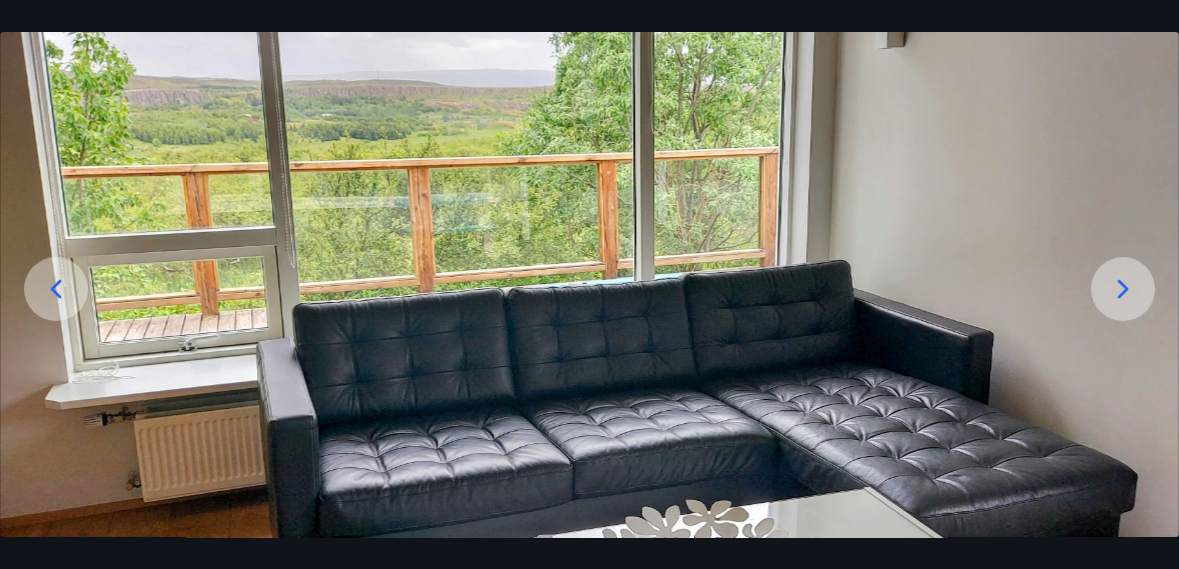 scroll, scrollTop: 61, scrollLeft: 0, axis: vertical 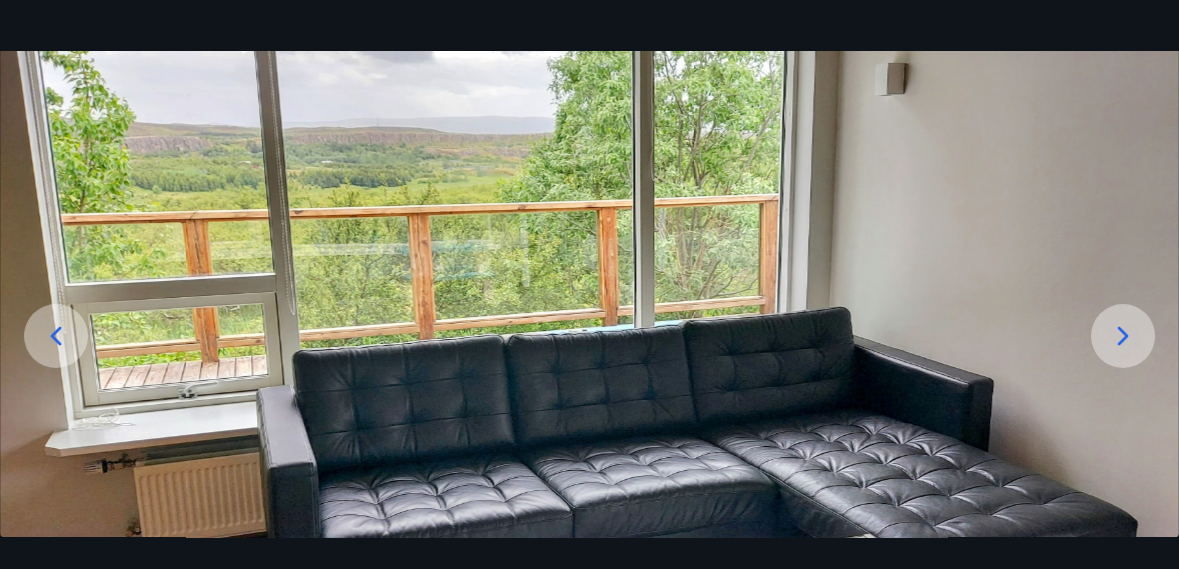 click 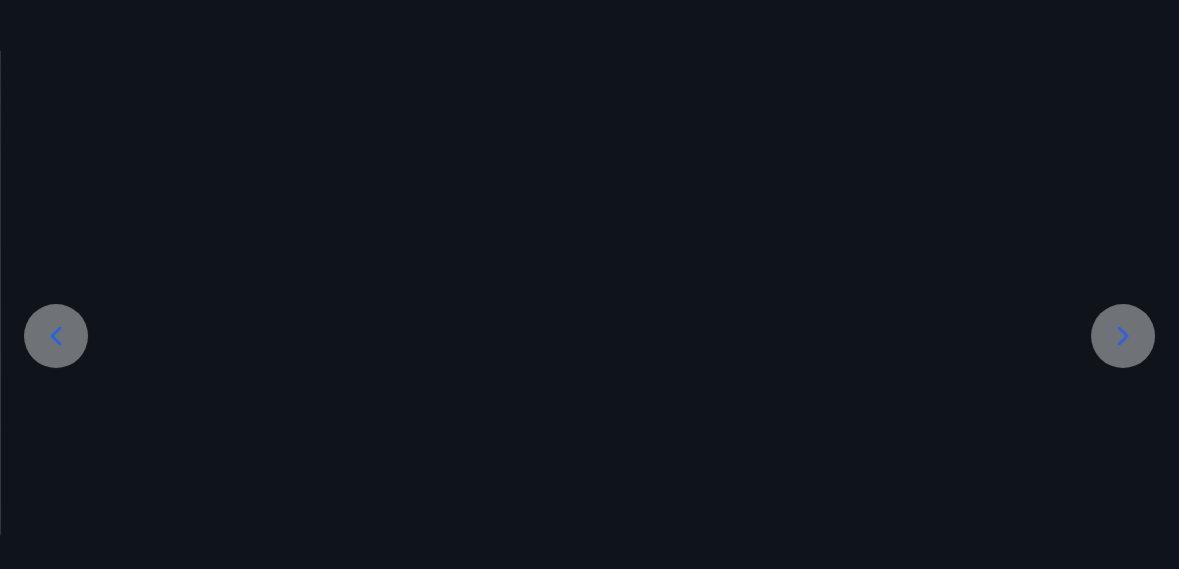scroll, scrollTop: 209, scrollLeft: 0, axis: vertical 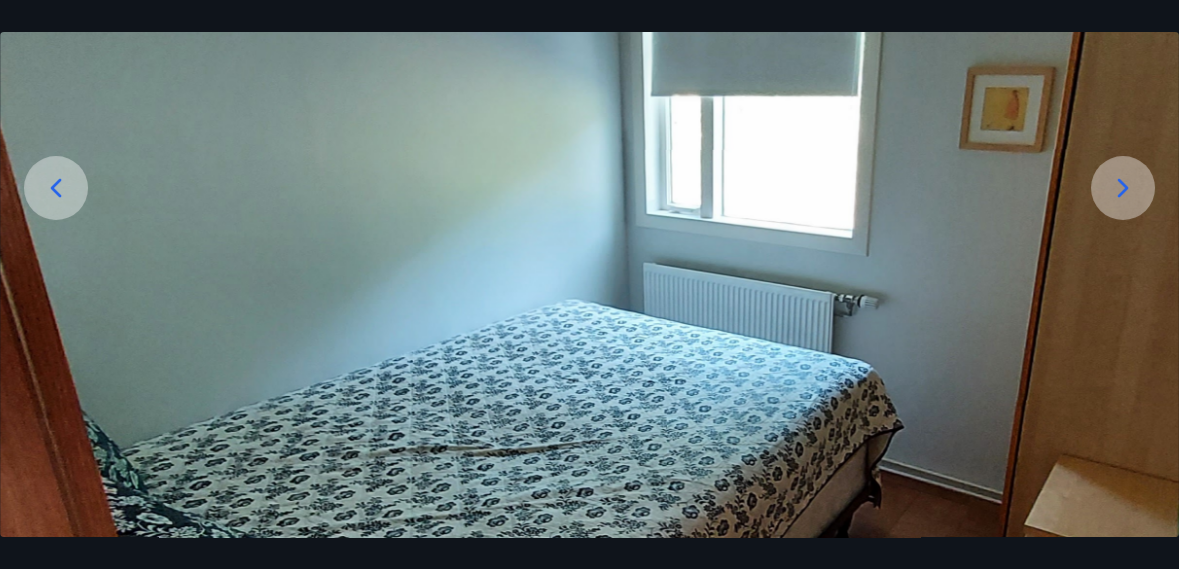 click at bounding box center (1123, 188) 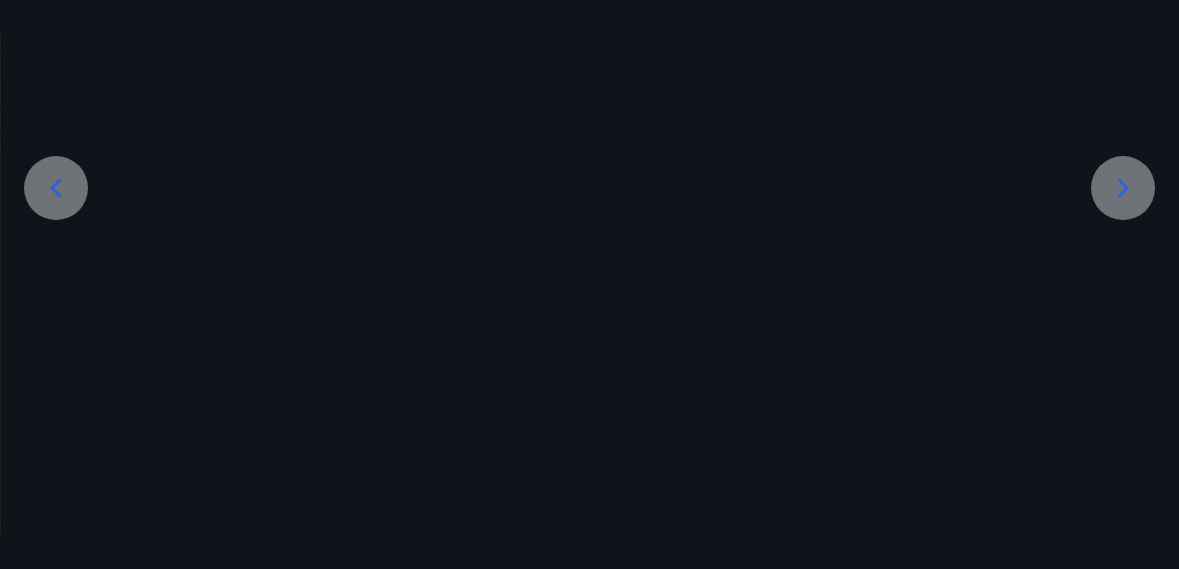 scroll, scrollTop: 136, scrollLeft: 0, axis: vertical 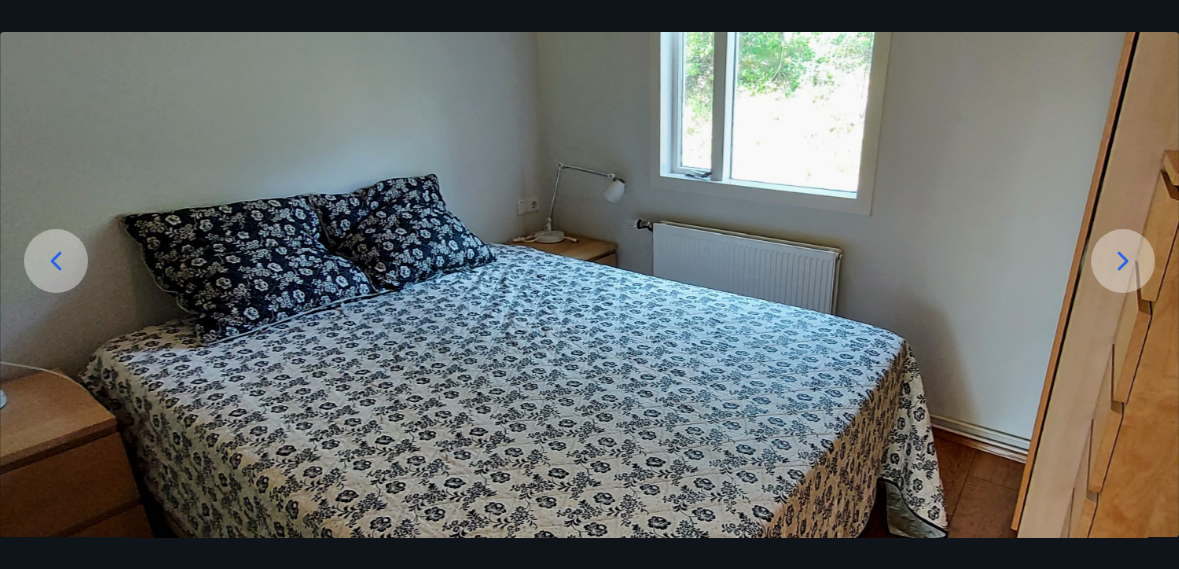 click 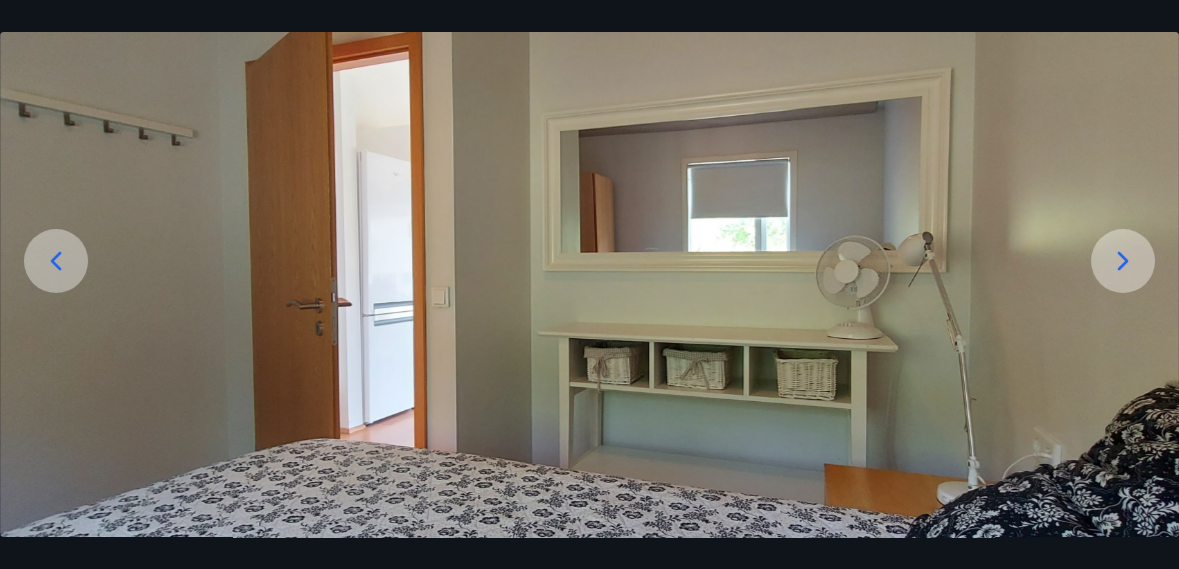 scroll, scrollTop: 97, scrollLeft: 0, axis: vertical 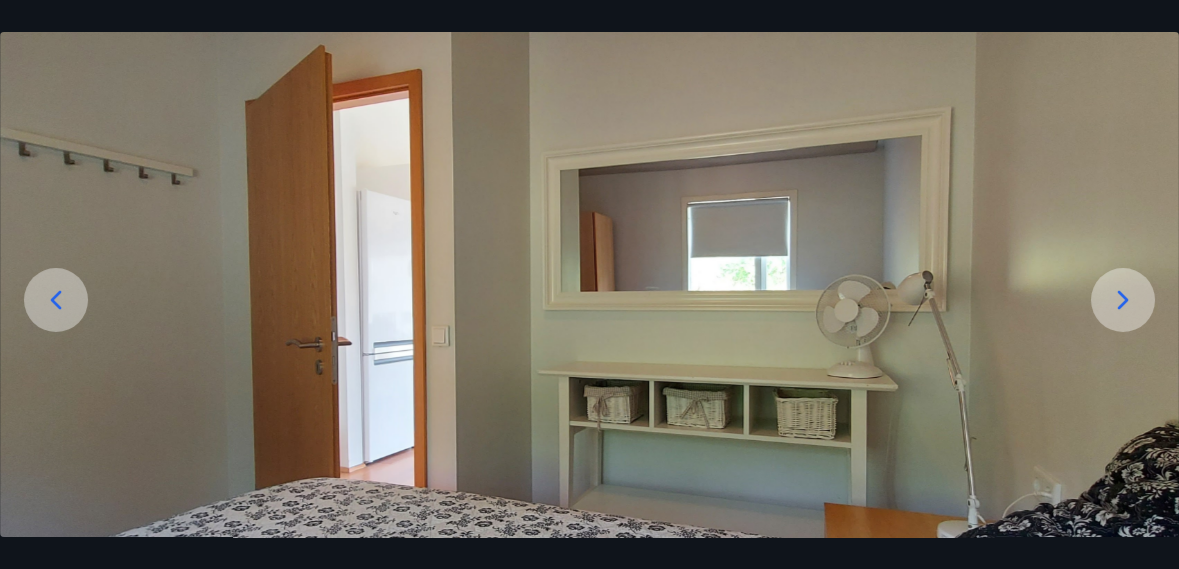 click 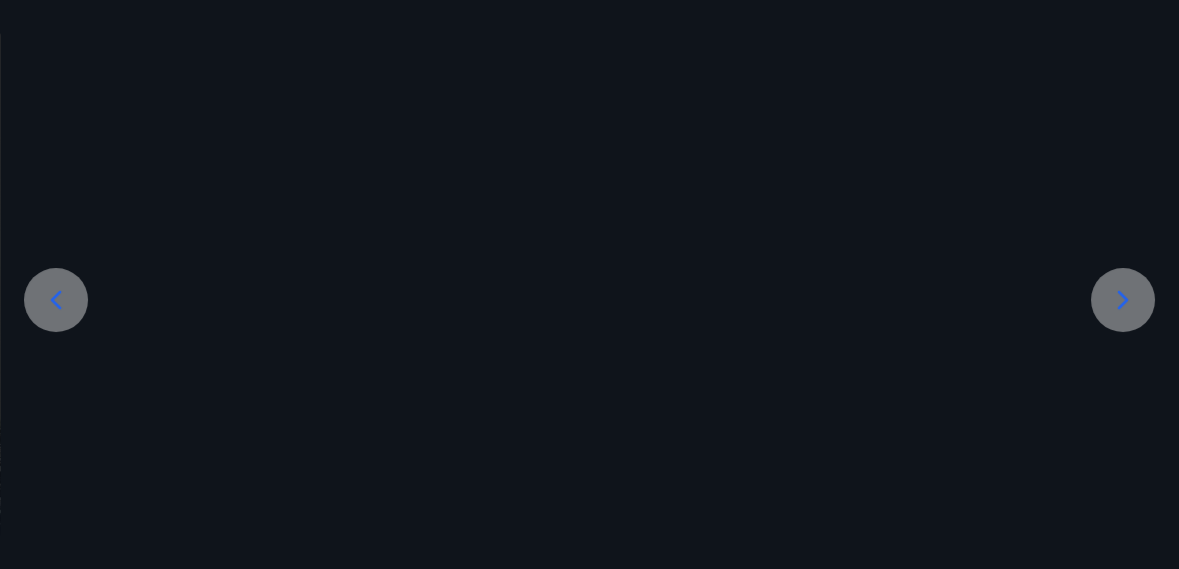scroll, scrollTop: 0, scrollLeft: 0, axis: both 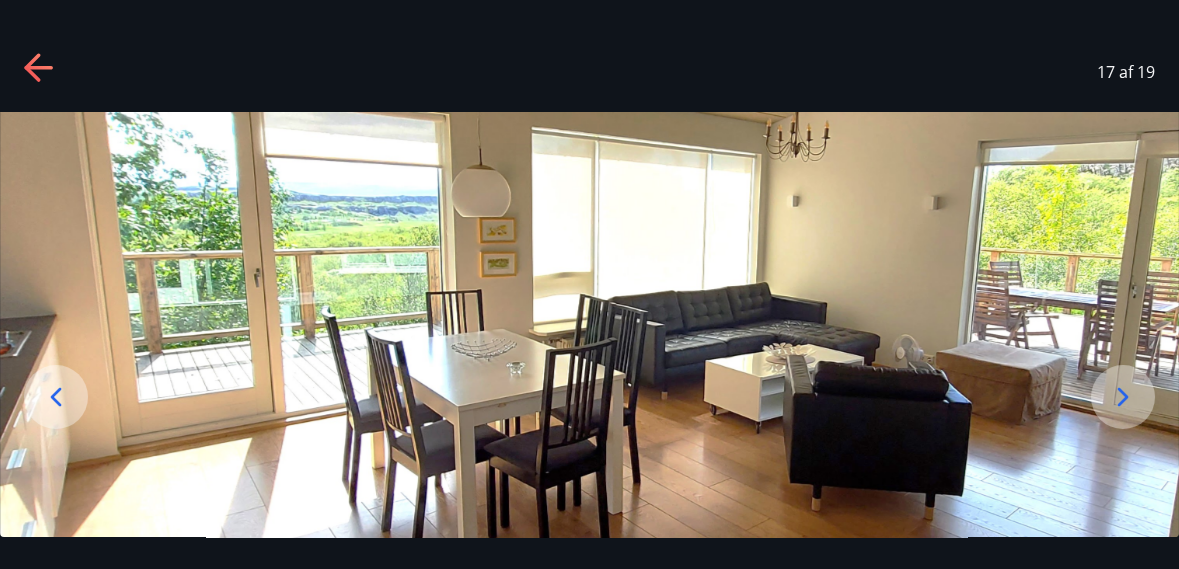 click 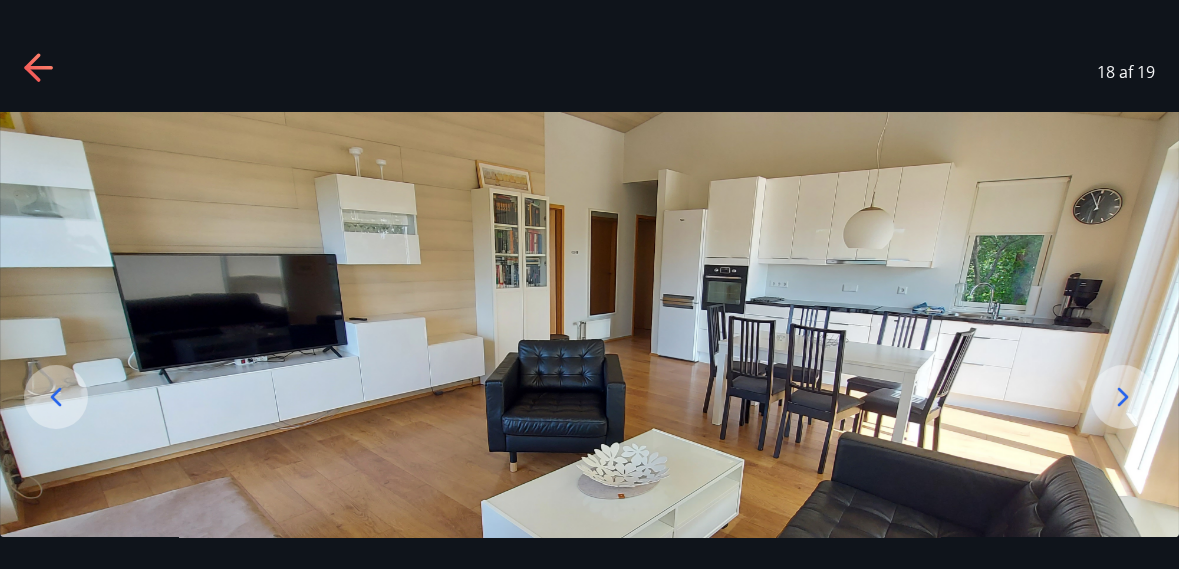 click 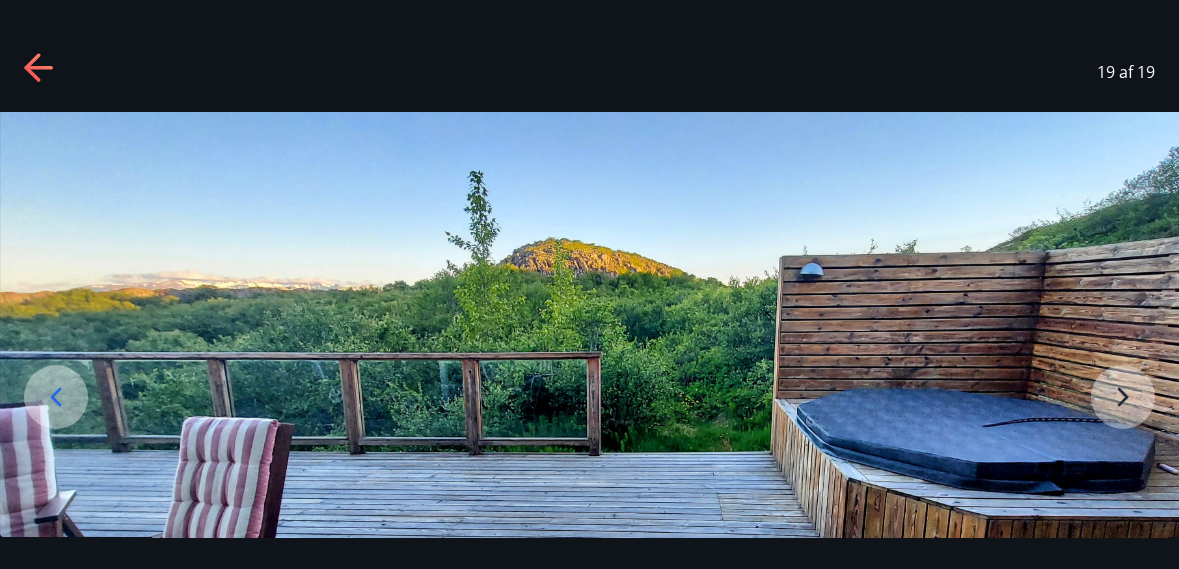click at bounding box center (589, 365) 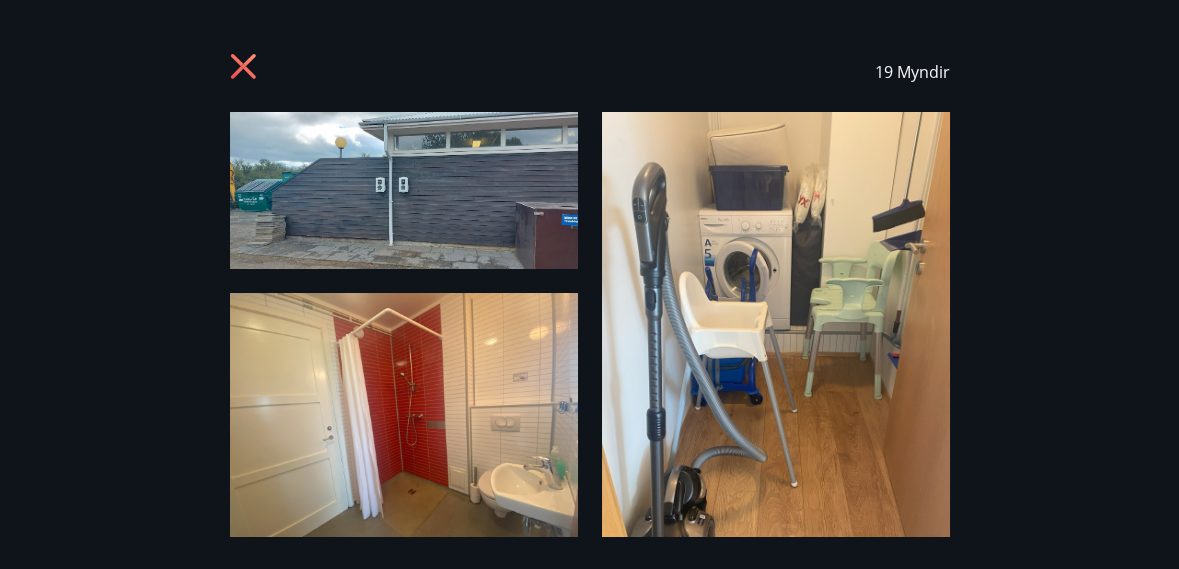 click 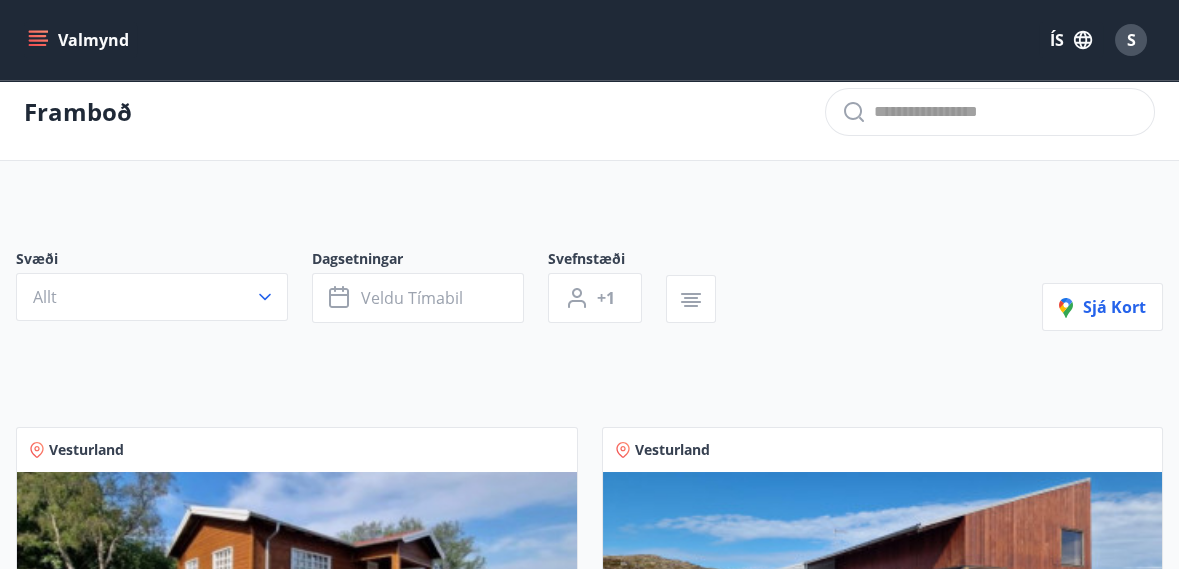 scroll, scrollTop: 0, scrollLeft: 0, axis: both 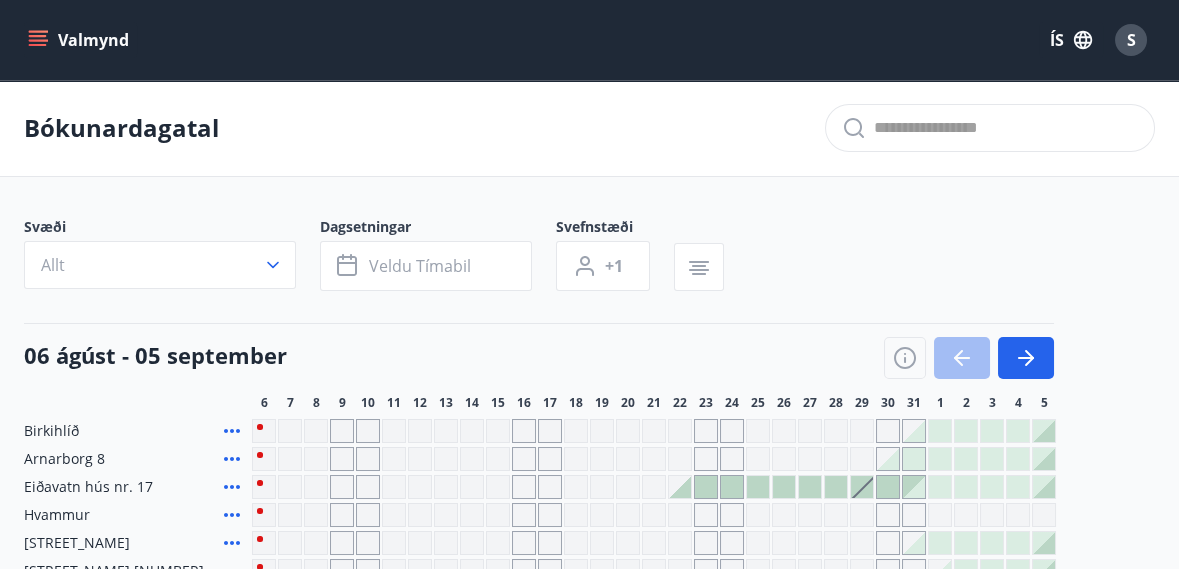 click on "S" at bounding box center (1131, 40) 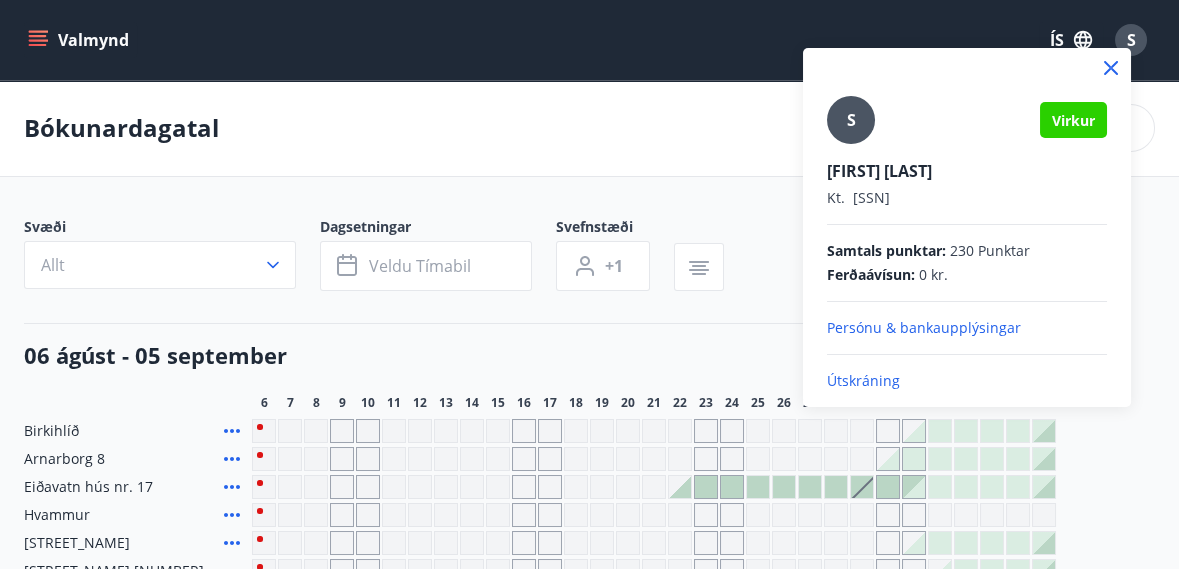 click on "Útskráning" at bounding box center (967, 381) 